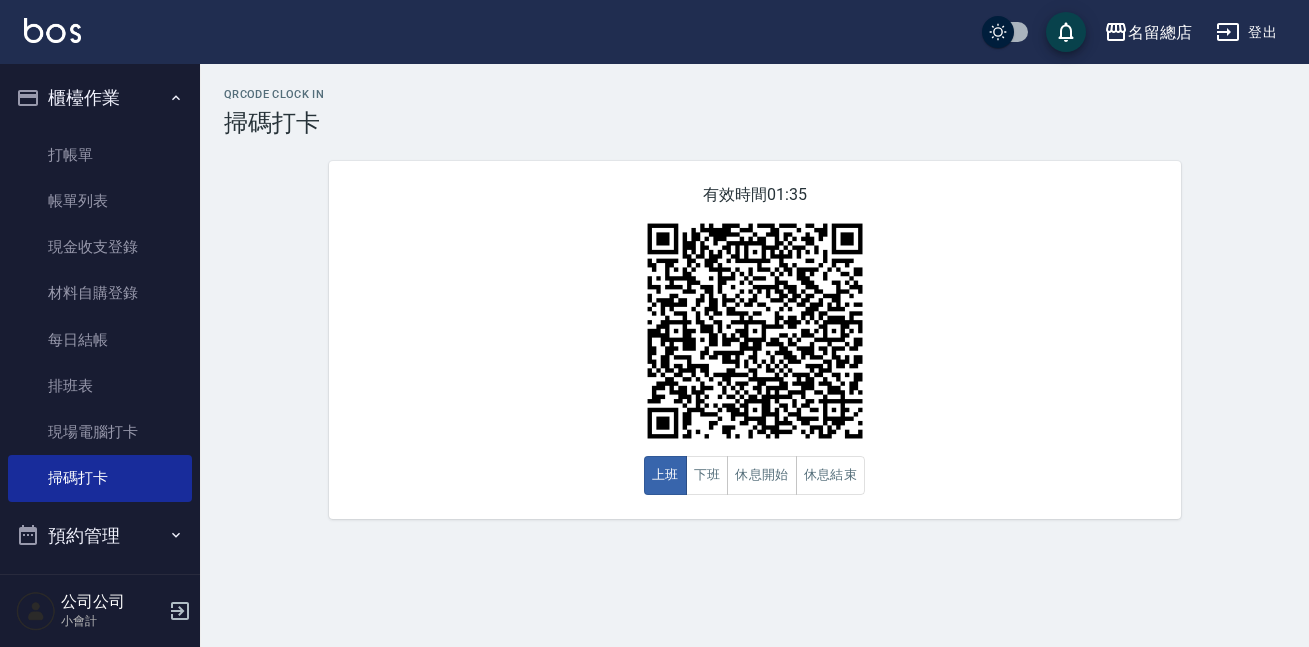 scroll, scrollTop: 0, scrollLeft: 0, axis: both 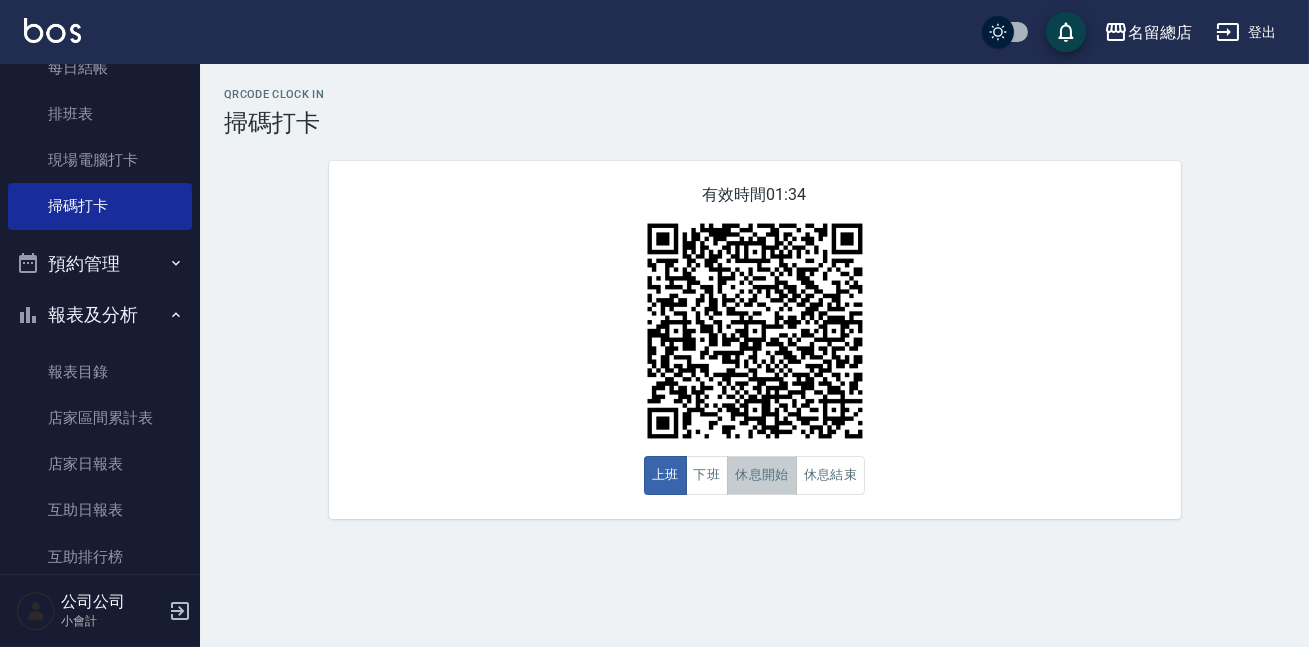 click on "休息開始" at bounding box center (762, 475) 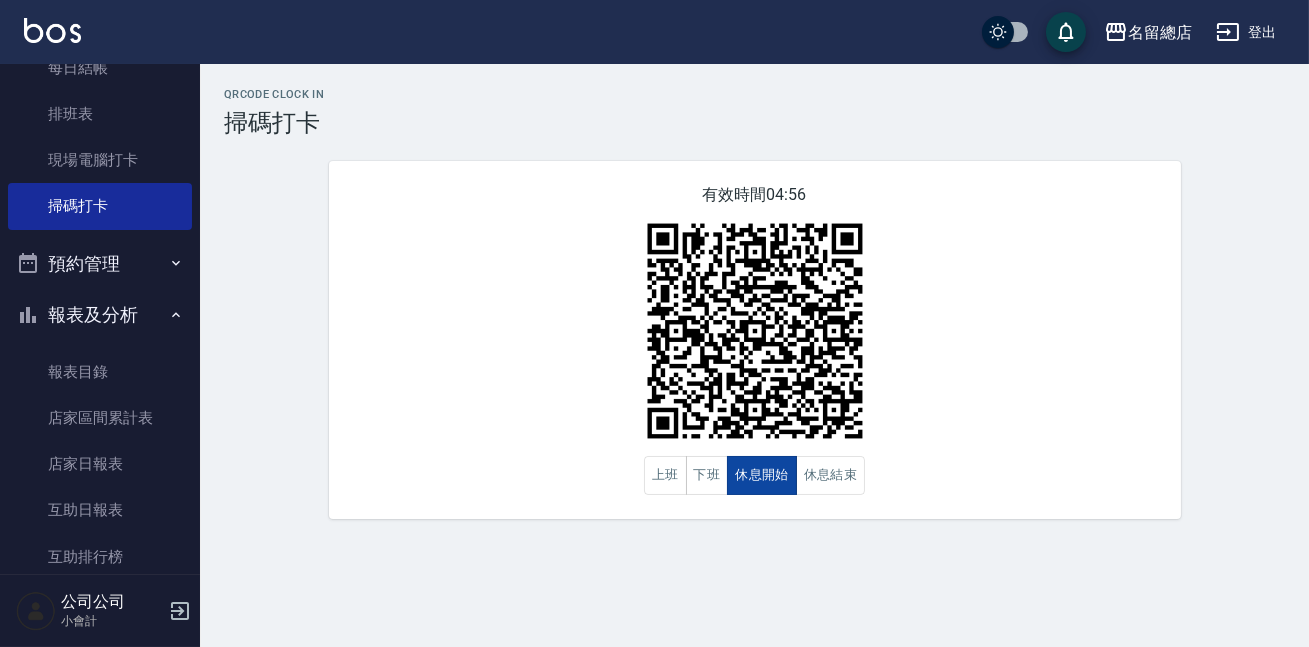 click on "休息開始" at bounding box center (762, 475) 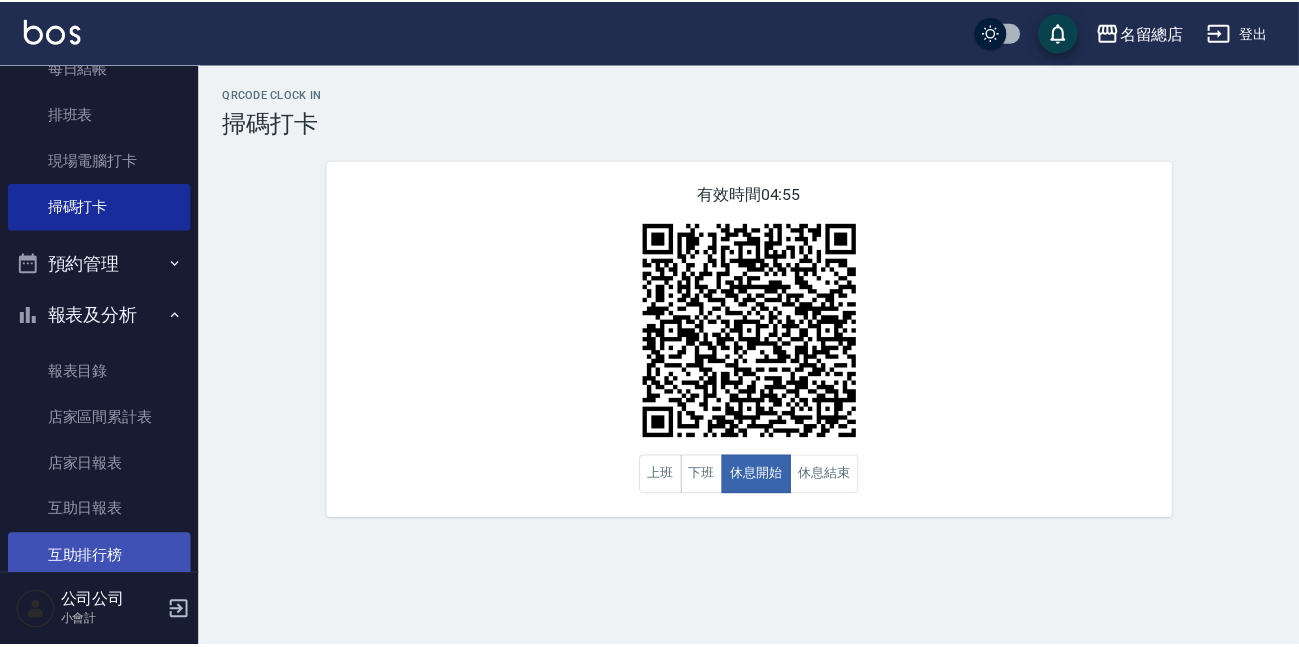 scroll, scrollTop: 363, scrollLeft: 0, axis: vertical 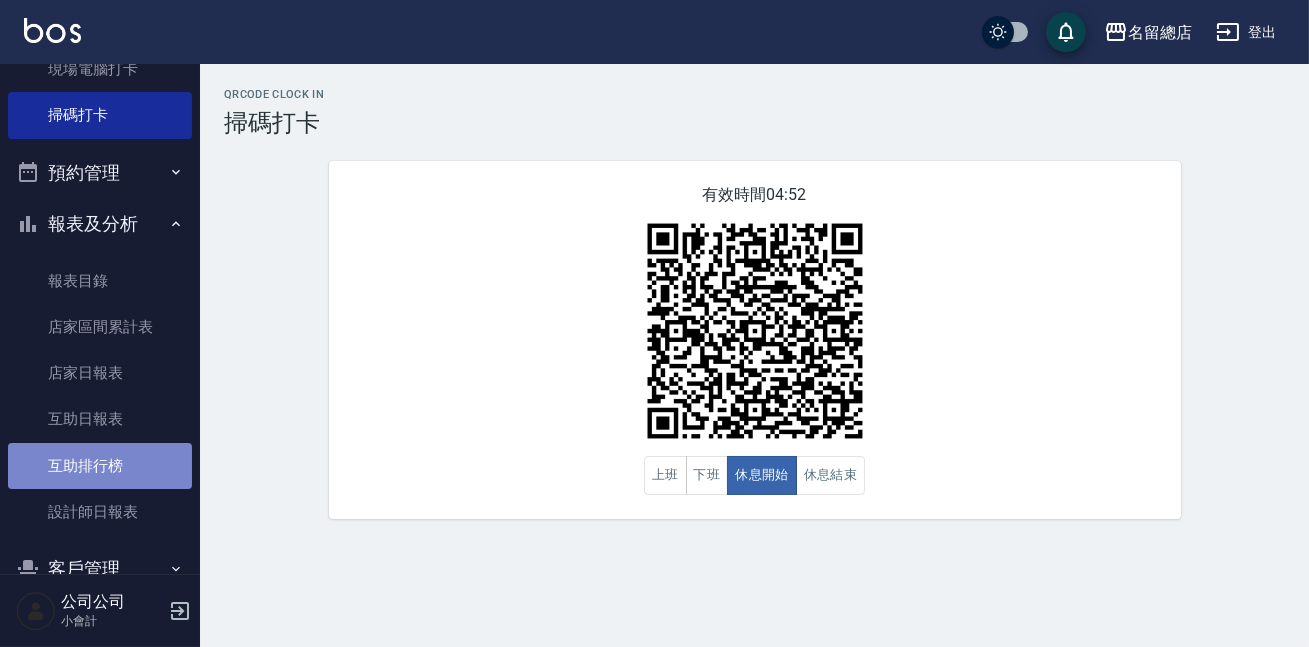 click on "互助排行榜" at bounding box center (100, 466) 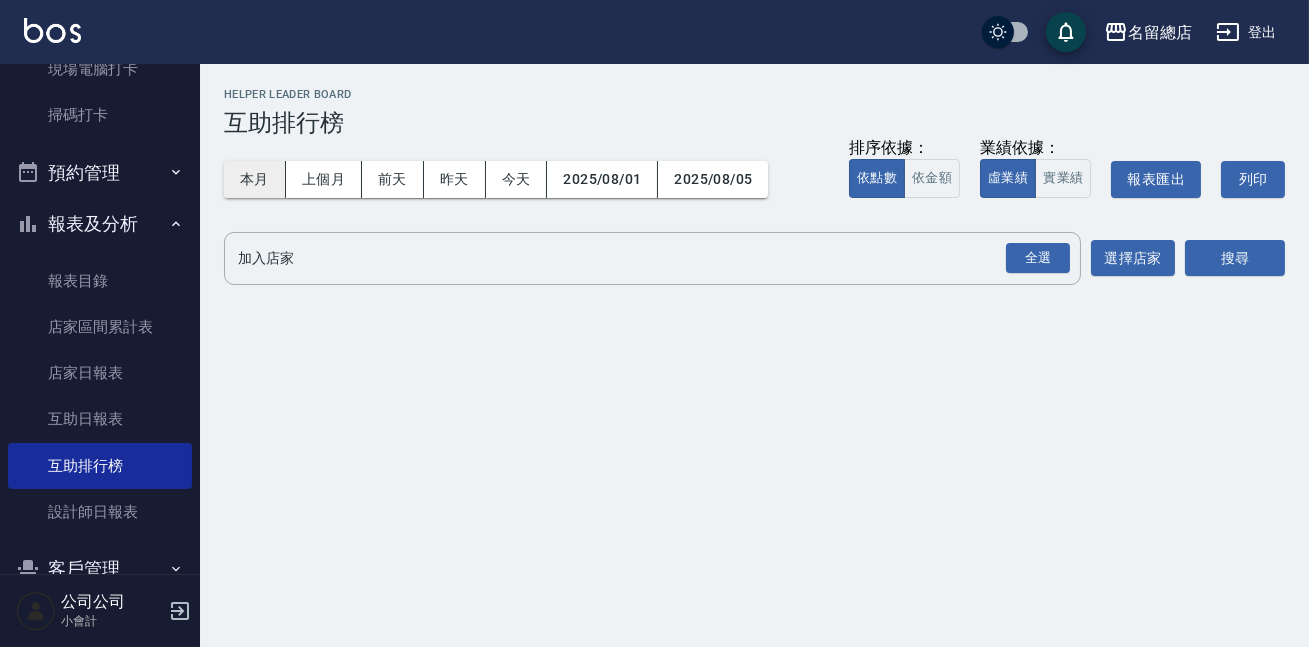 click on "本月" at bounding box center (255, 179) 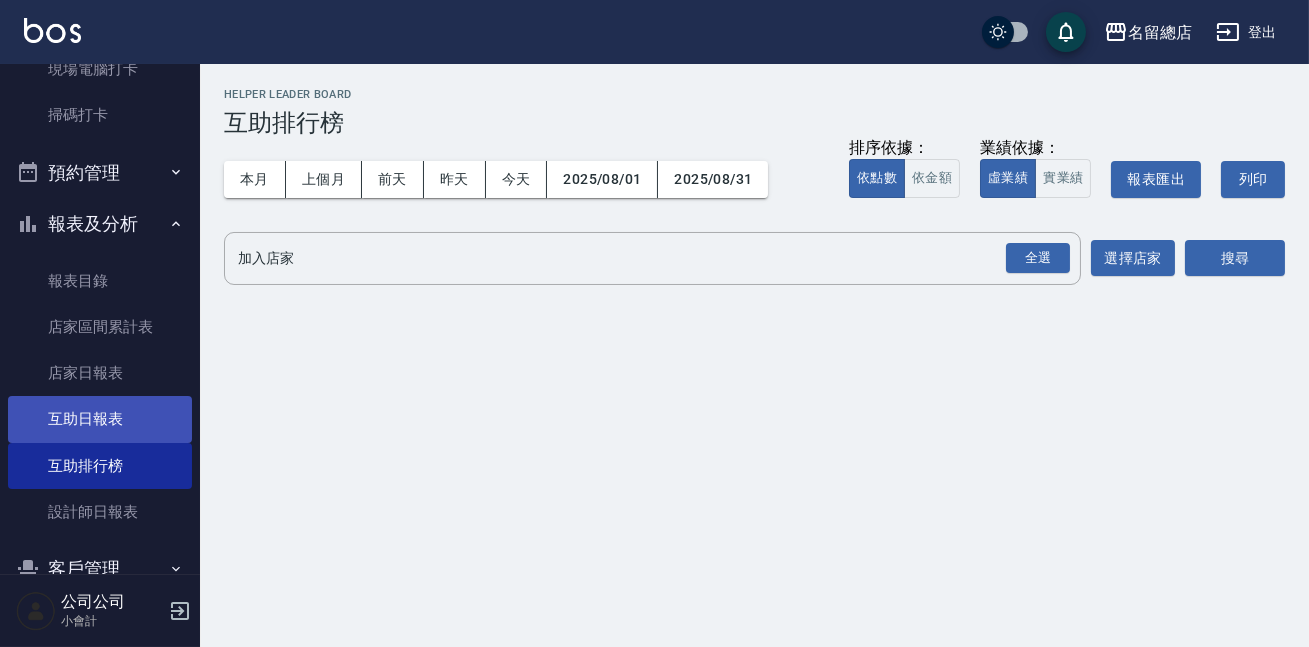 click on "互助日報表" at bounding box center [100, 419] 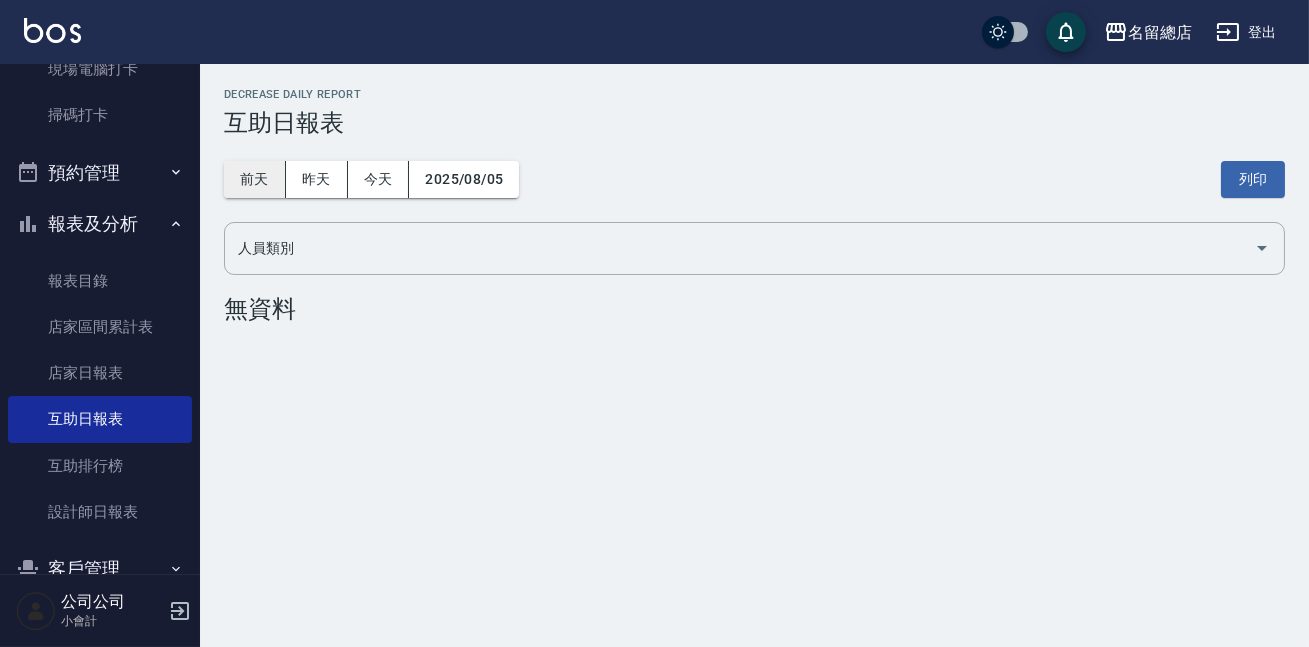 click on "前天" at bounding box center [255, 179] 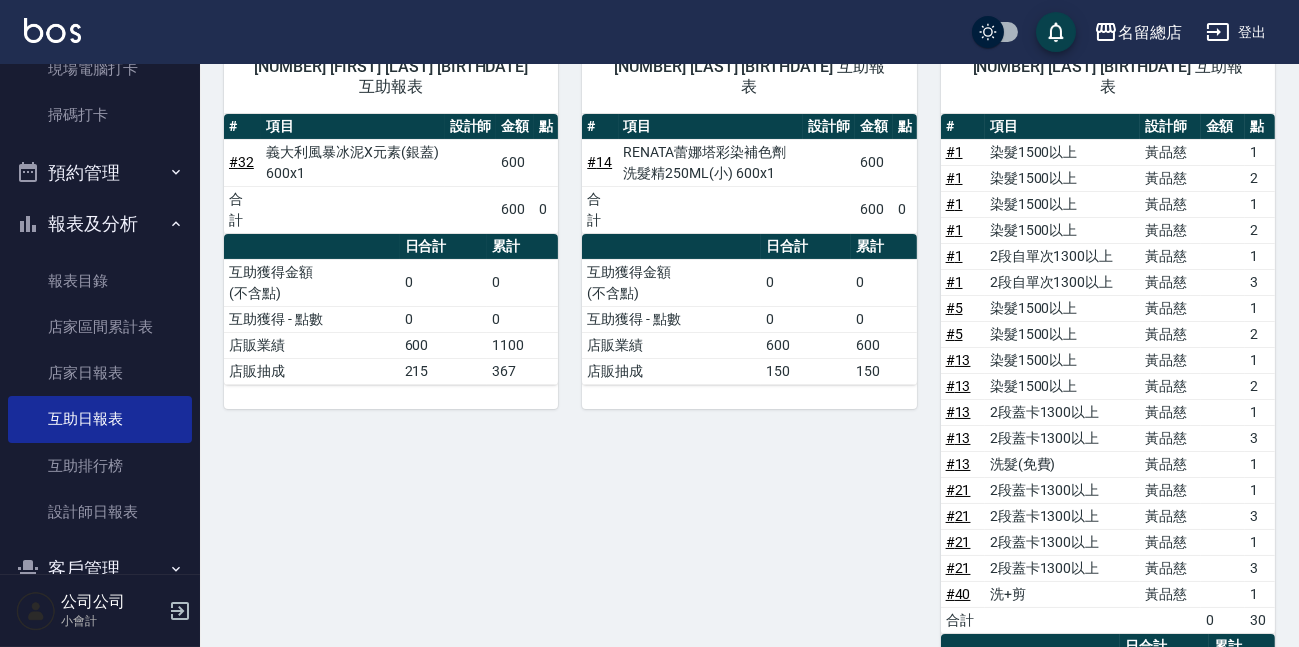 scroll, scrollTop: 0, scrollLeft: 0, axis: both 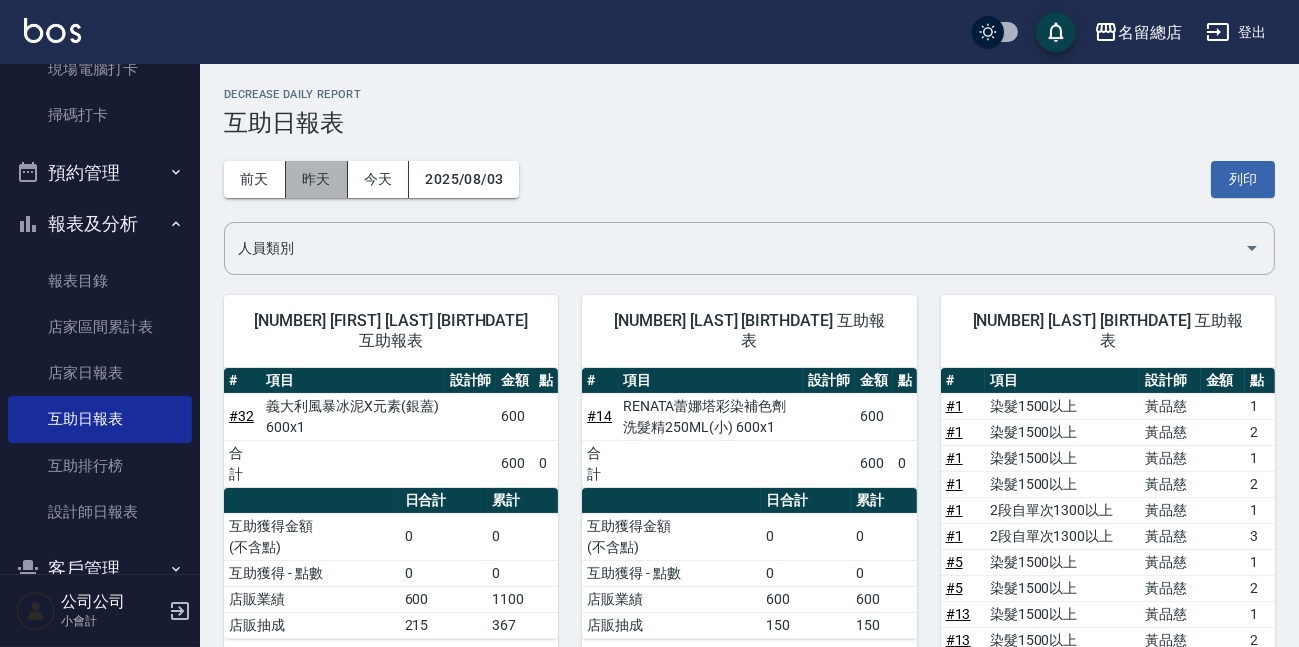 click on "昨天" at bounding box center (317, 179) 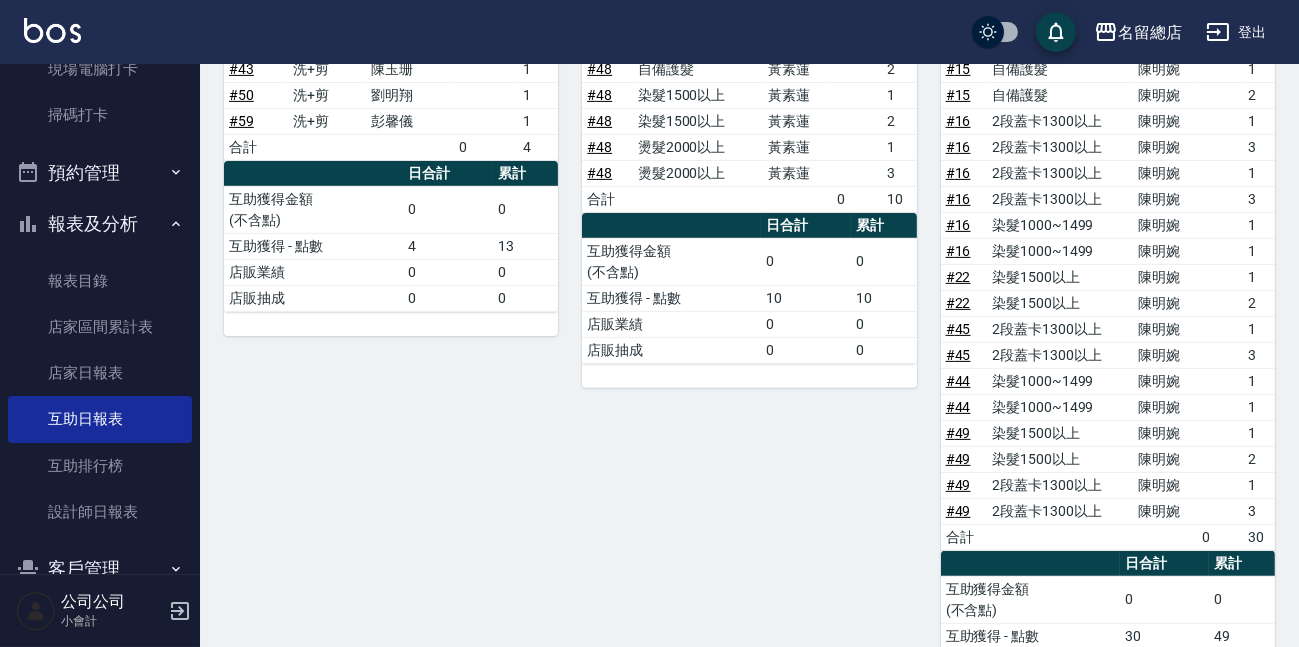 scroll, scrollTop: 1609, scrollLeft: 0, axis: vertical 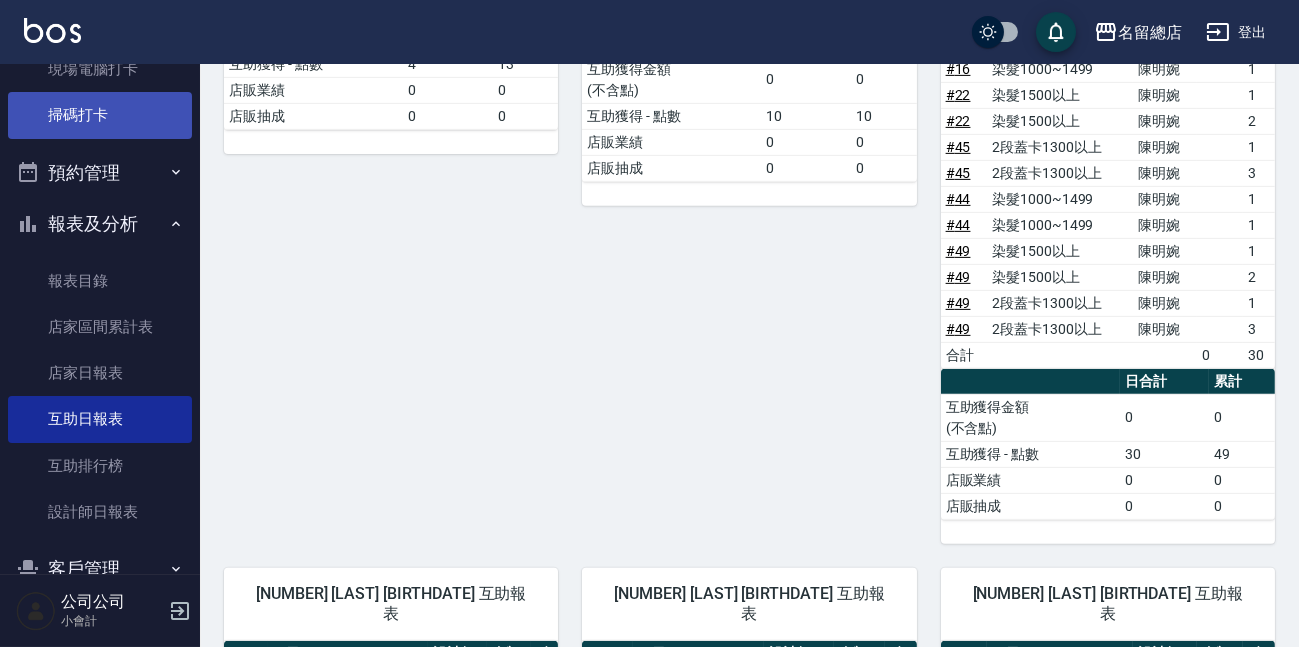 click on "掃碼打卡" at bounding box center (100, 115) 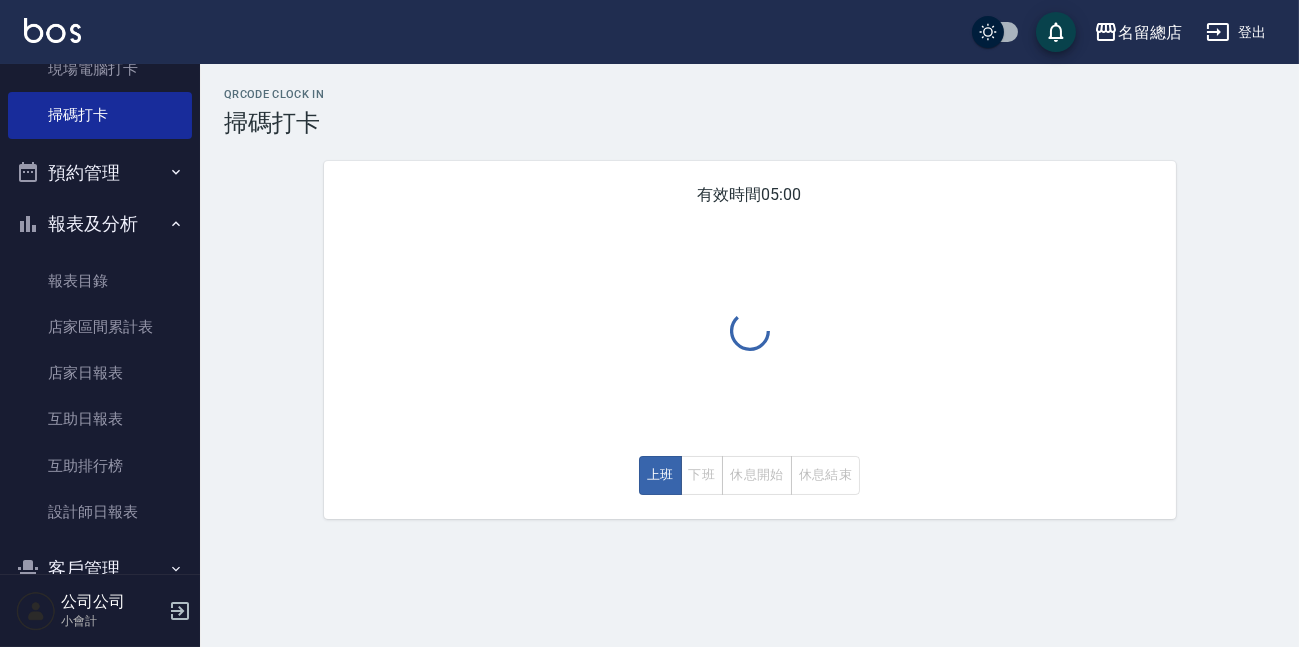 scroll, scrollTop: 0, scrollLeft: 0, axis: both 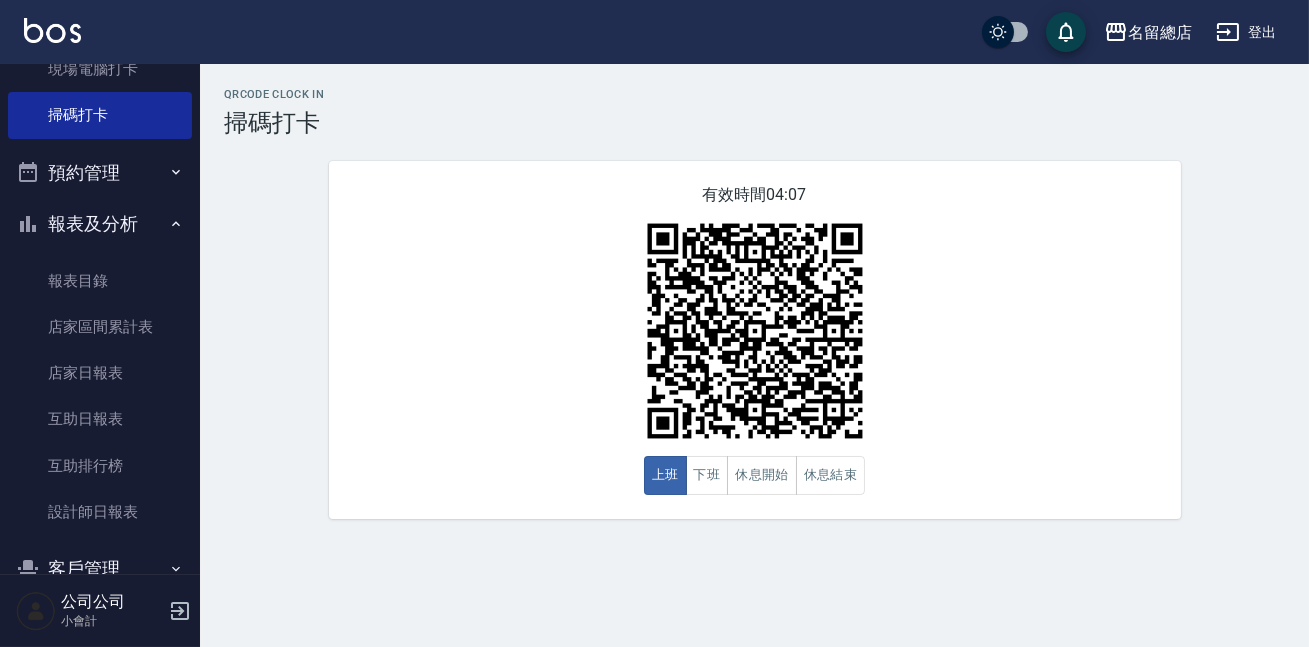 drag, startPoint x: 629, startPoint y: 578, endPoint x: 816, endPoint y: 524, distance: 194.6407 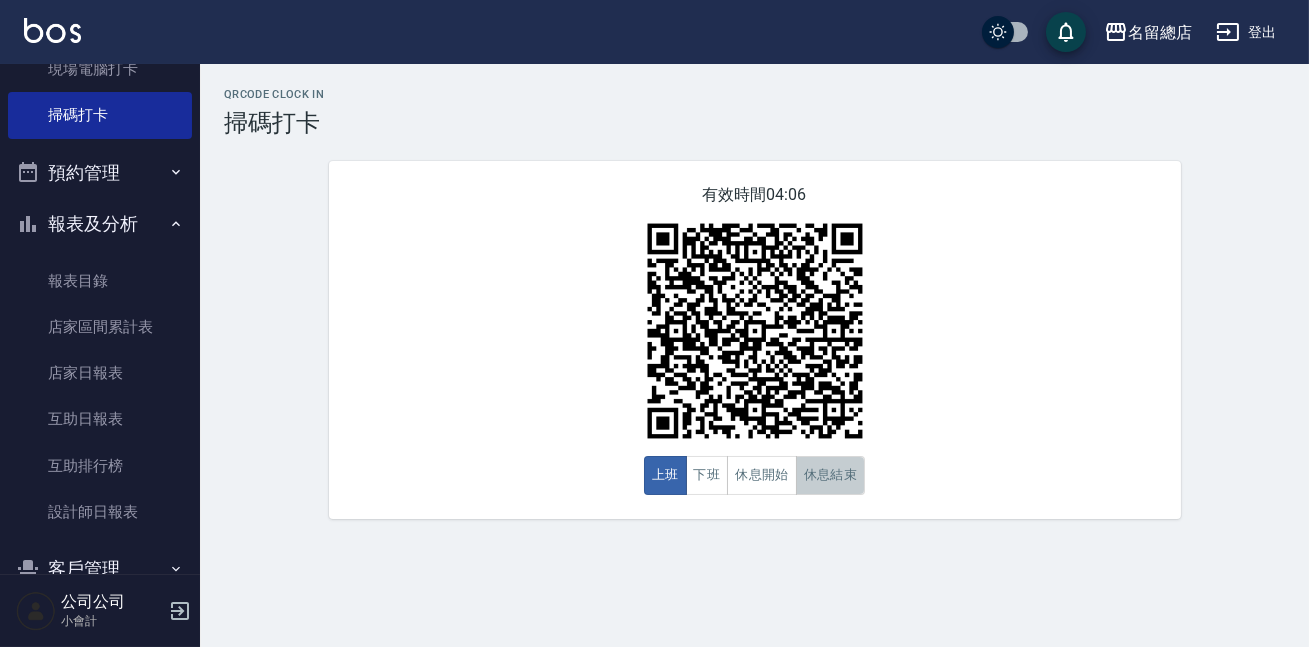 click on "休息結束" at bounding box center (831, 475) 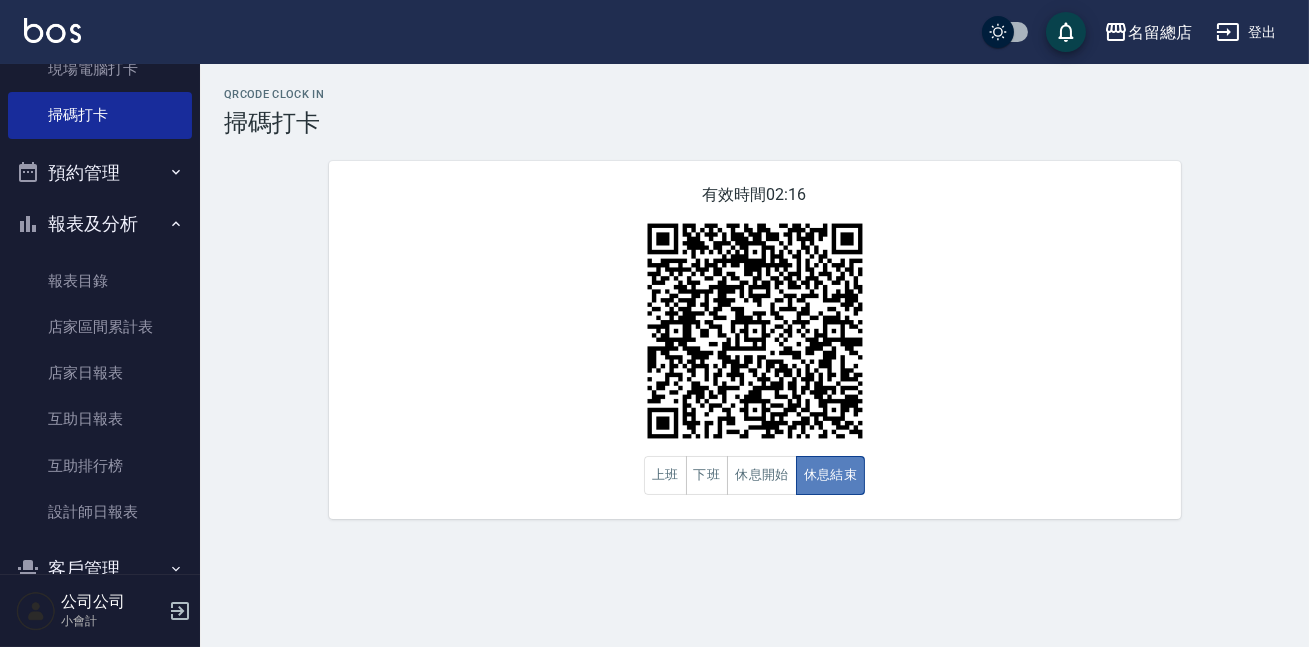click on "休息結束" at bounding box center [831, 475] 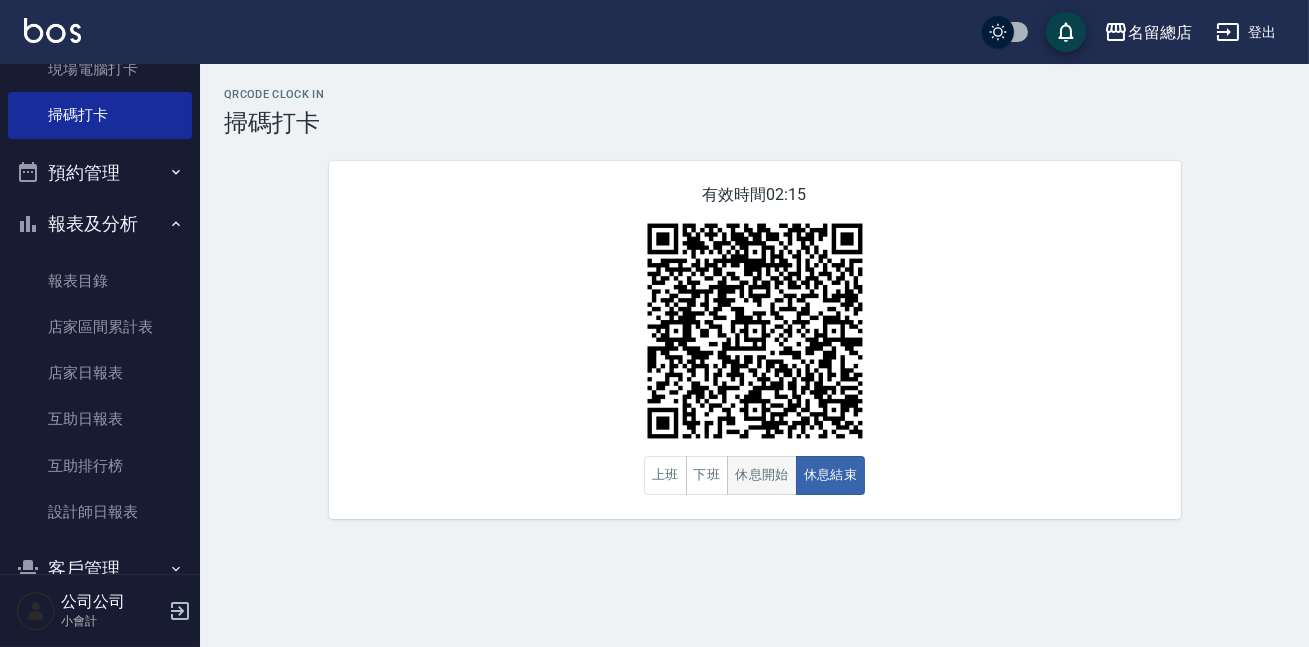 click on "休息開始" at bounding box center [762, 475] 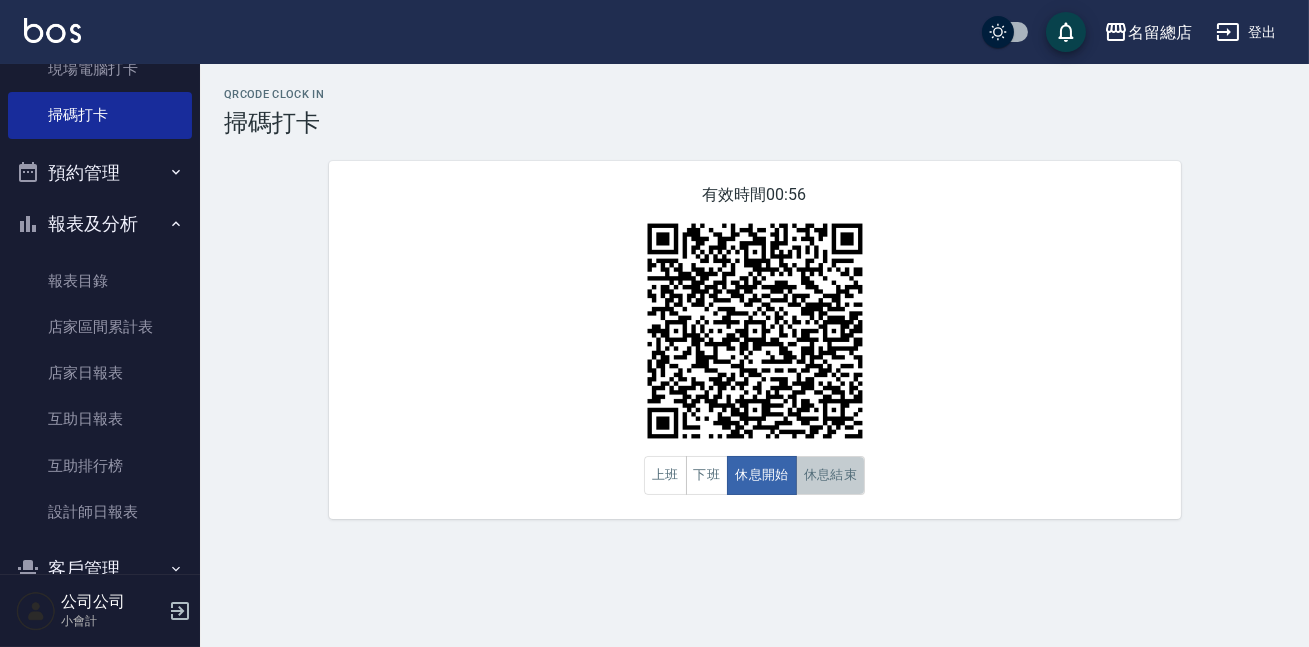 click on "休息結束" at bounding box center (831, 475) 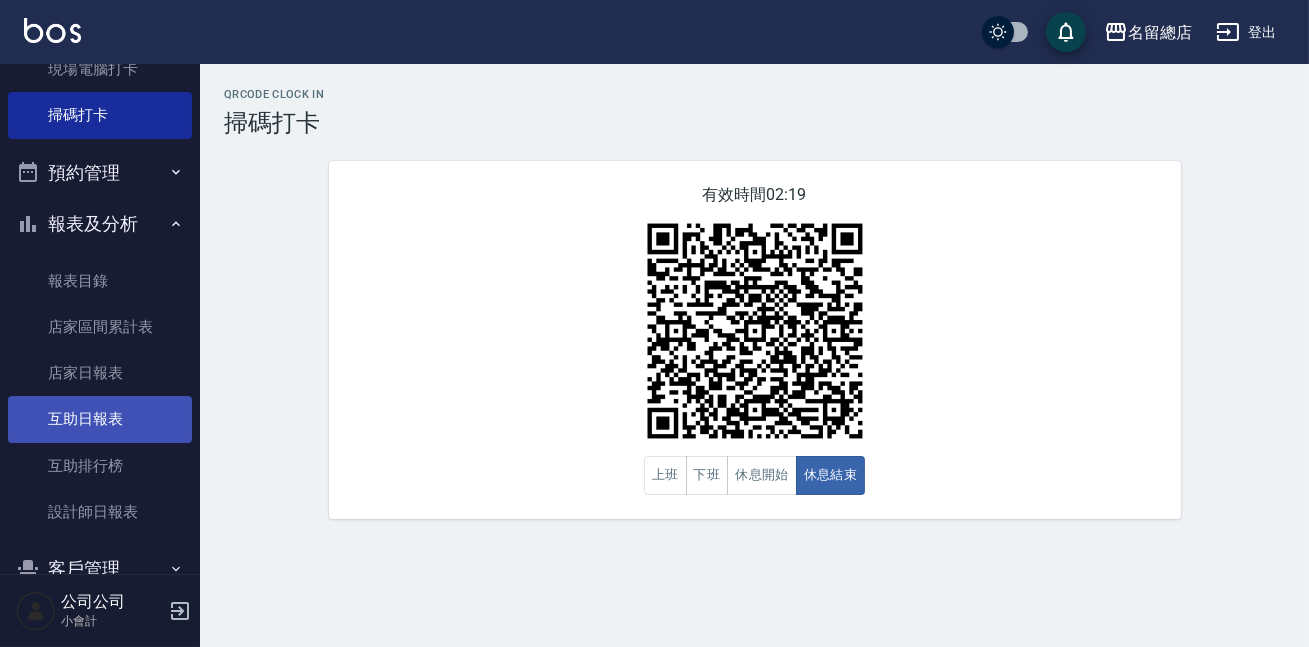 click on "互助日報表" at bounding box center [100, 419] 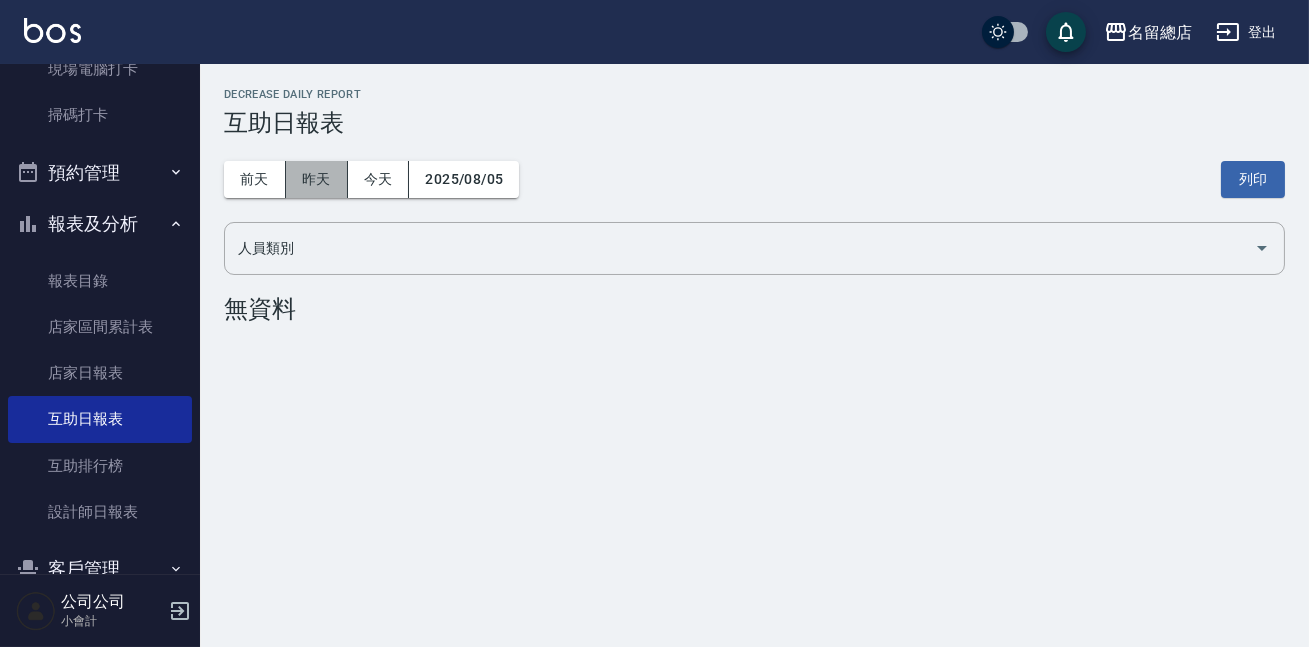 click on "昨天" at bounding box center [317, 179] 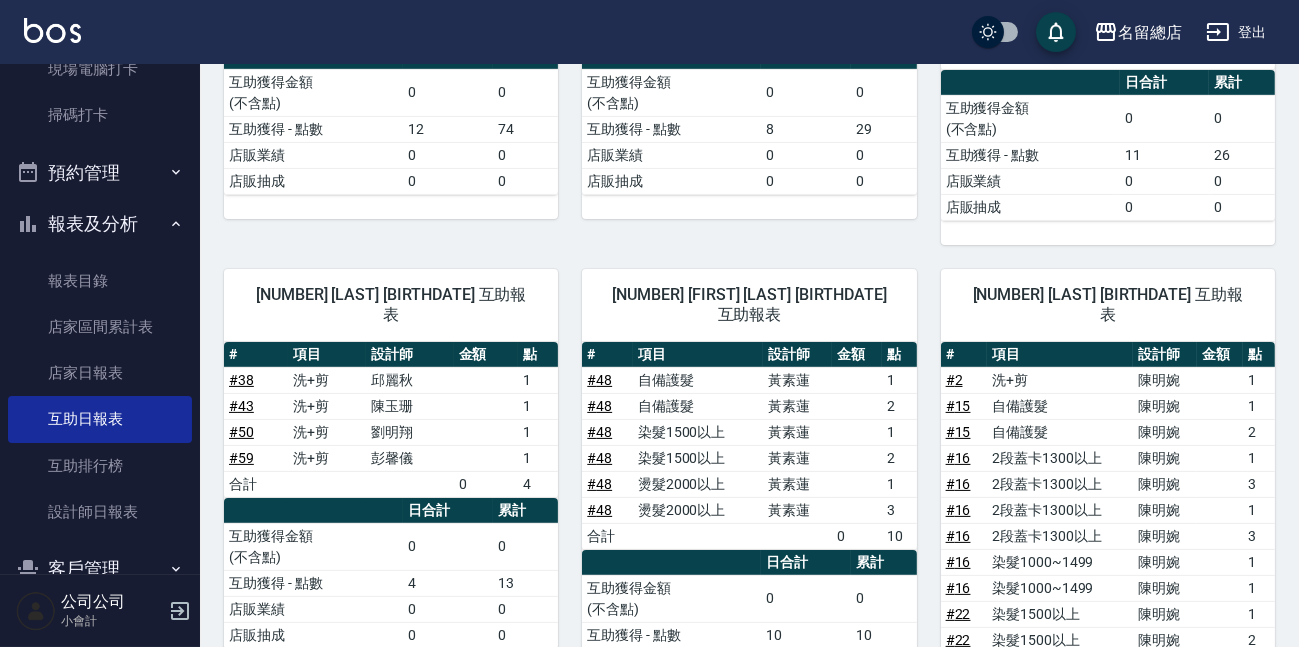 scroll, scrollTop: 636, scrollLeft: 0, axis: vertical 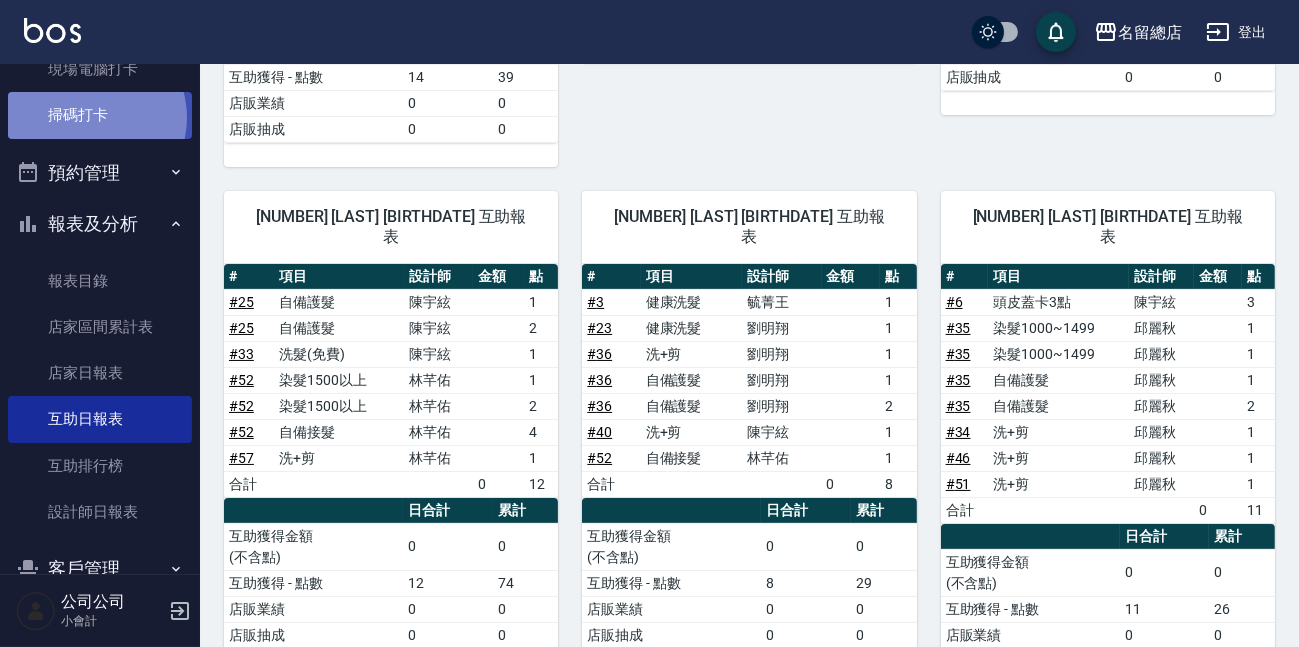 click on "掃碼打卡" at bounding box center (100, 115) 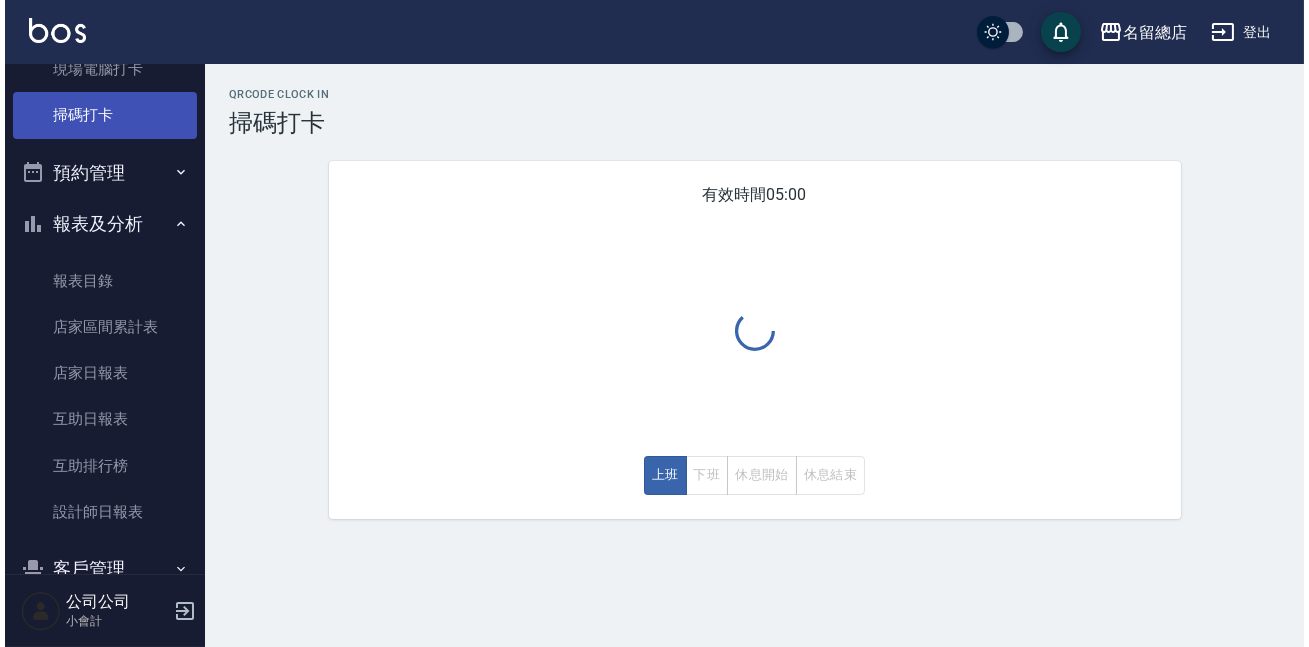 scroll, scrollTop: 0, scrollLeft: 0, axis: both 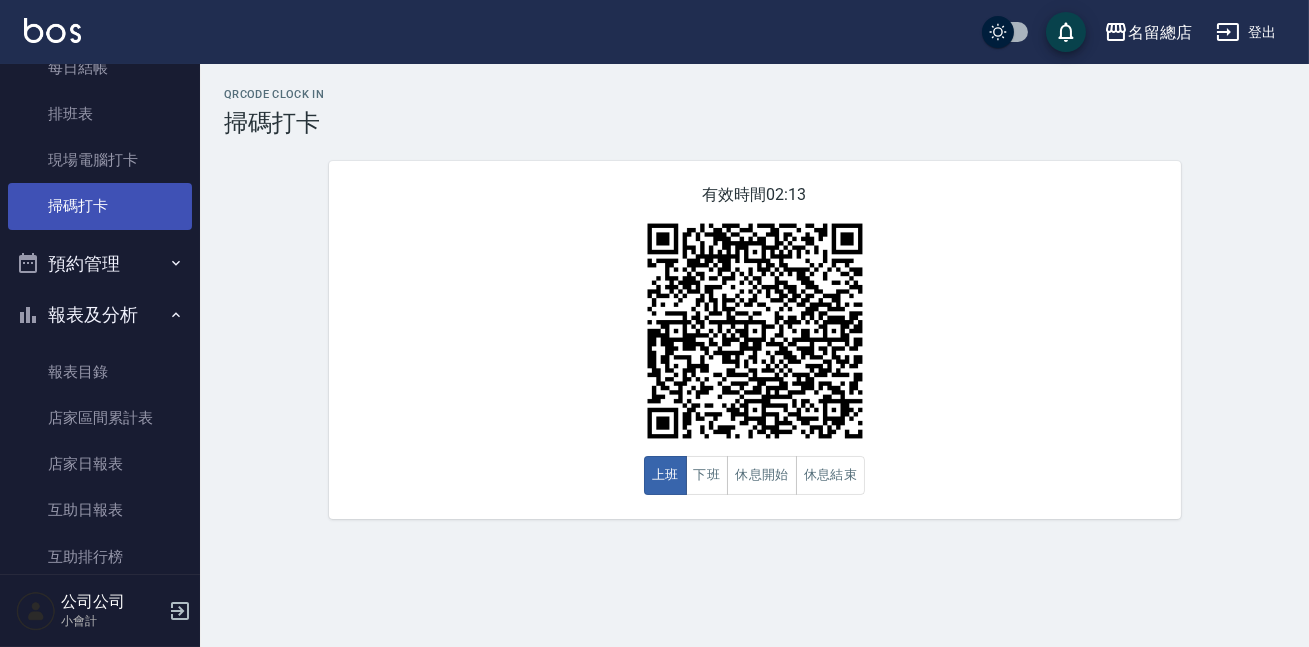 click on "排班表" at bounding box center (100, 114) 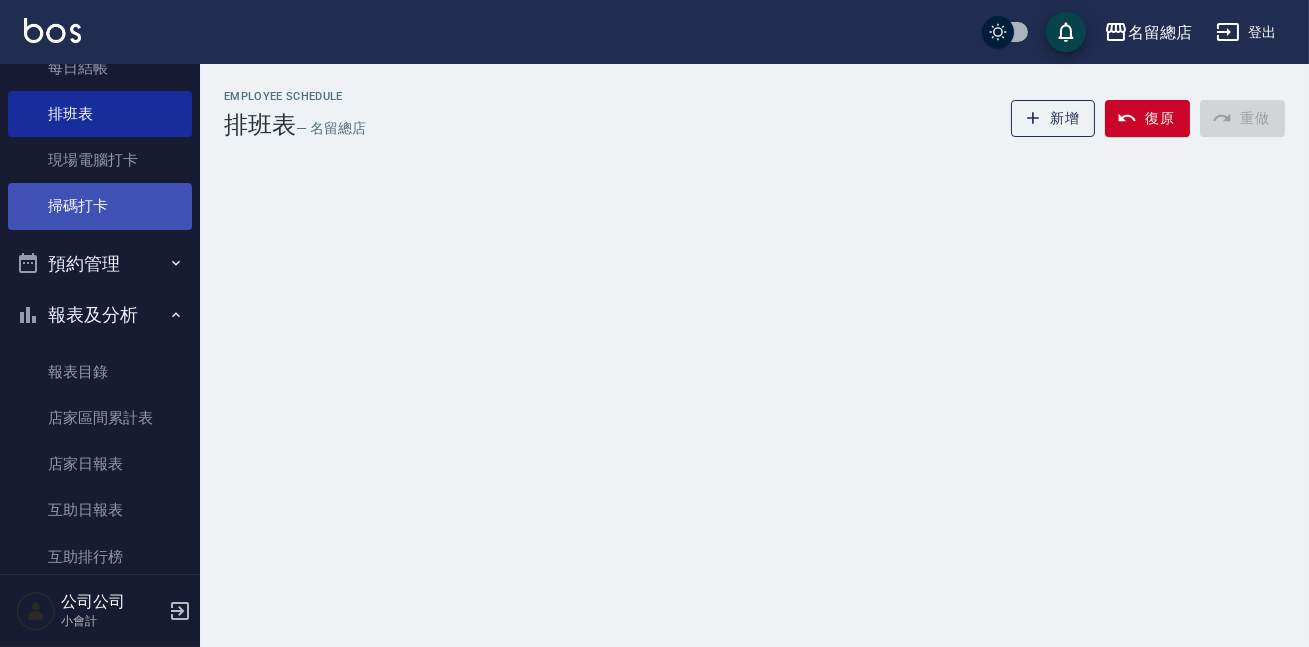 click on "掃碼打卡" at bounding box center [100, 206] 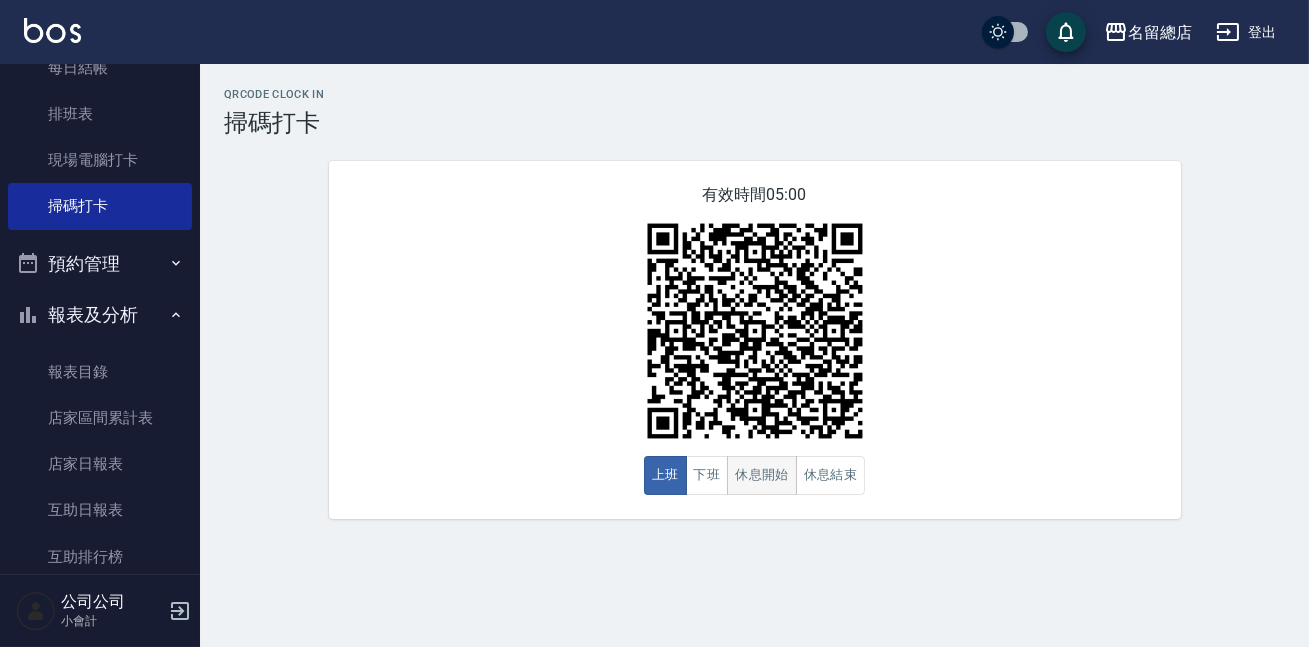 click on "休息開始" at bounding box center [762, 475] 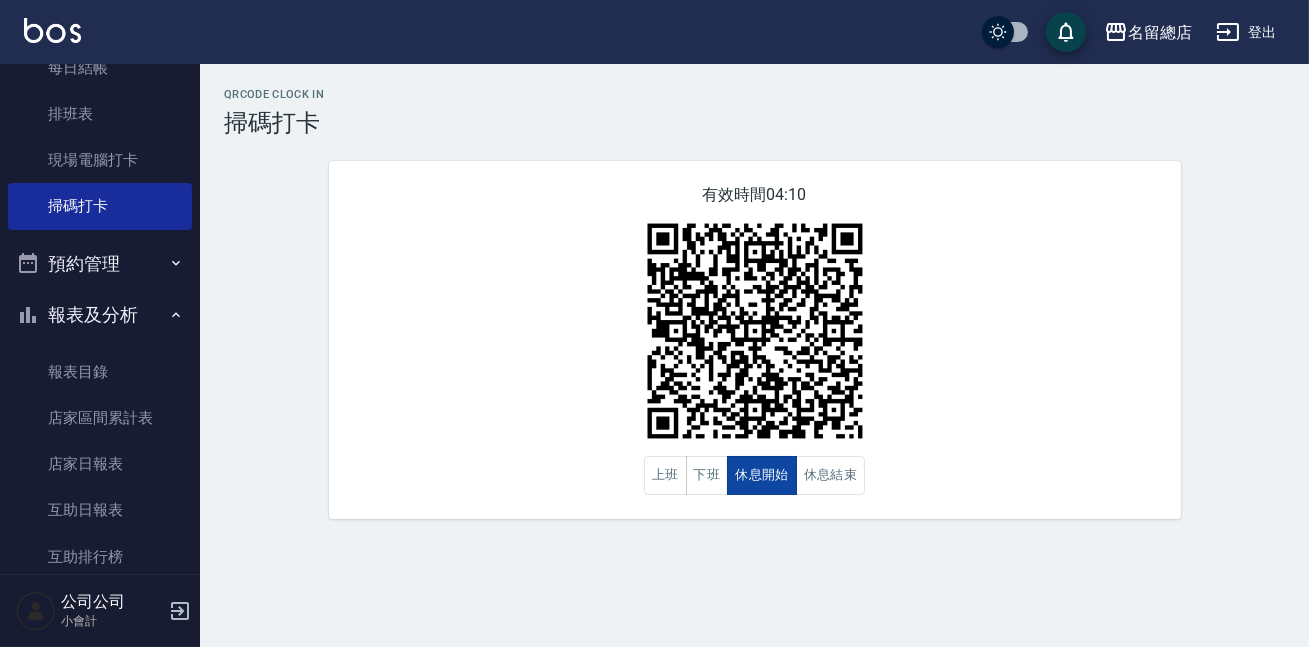 click on "休息開始" at bounding box center (762, 475) 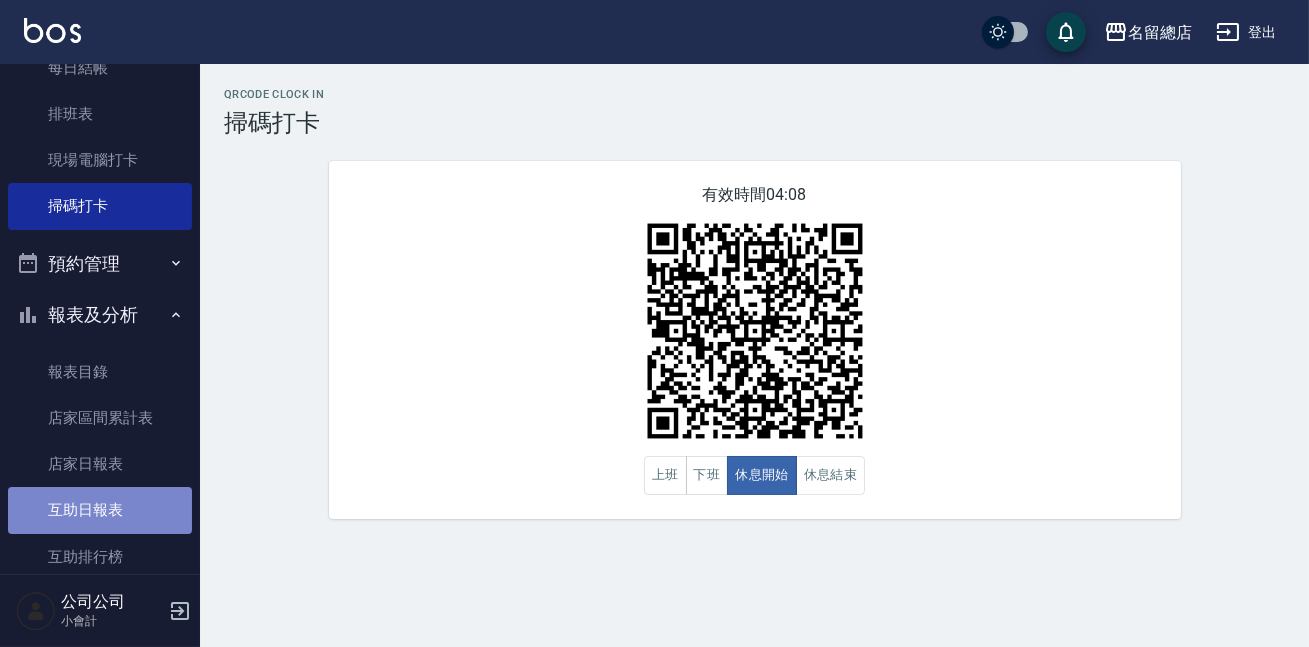 click on "互助日報表" at bounding box center [100, 510] 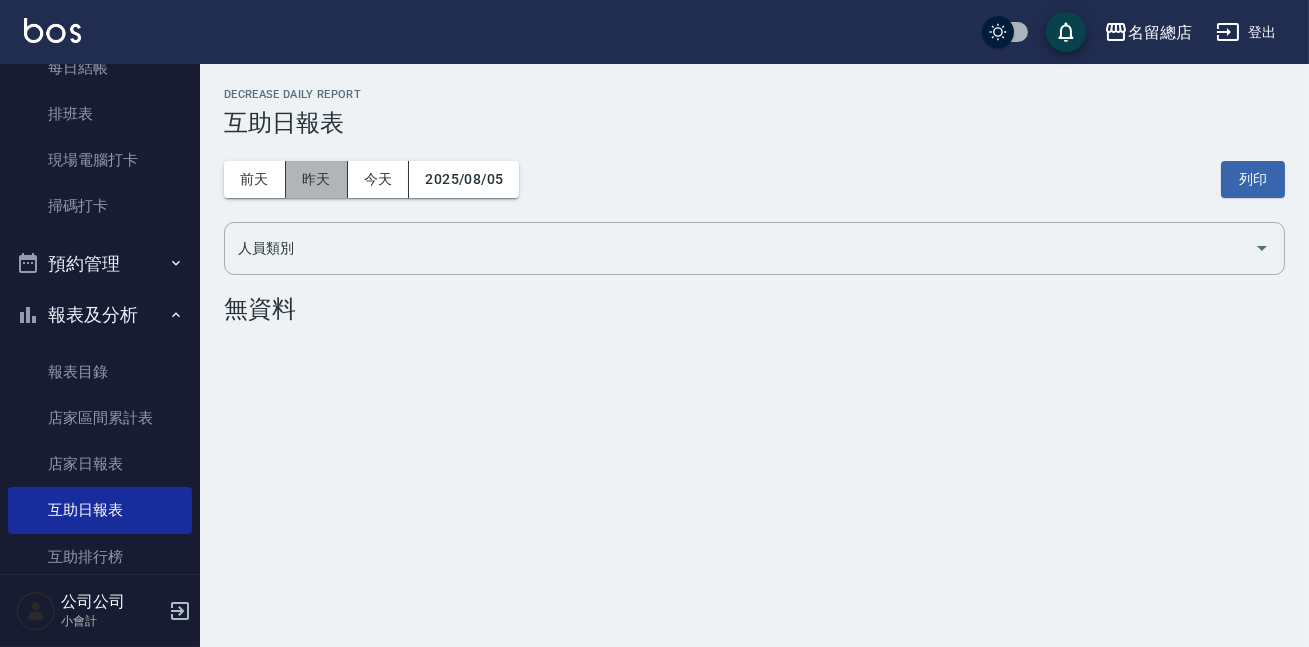 click on "昨天" at bounding box center (317, 179) 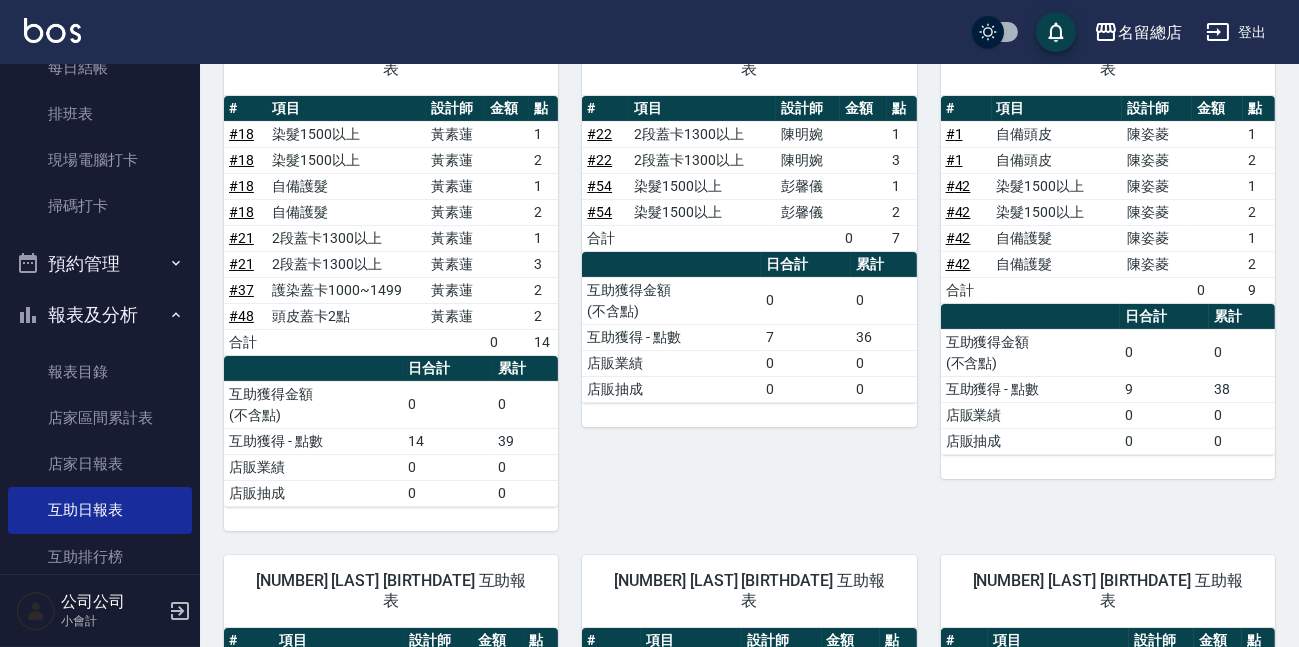 scroll, scrollTop: 0, scrollLeft: 0, axis: both 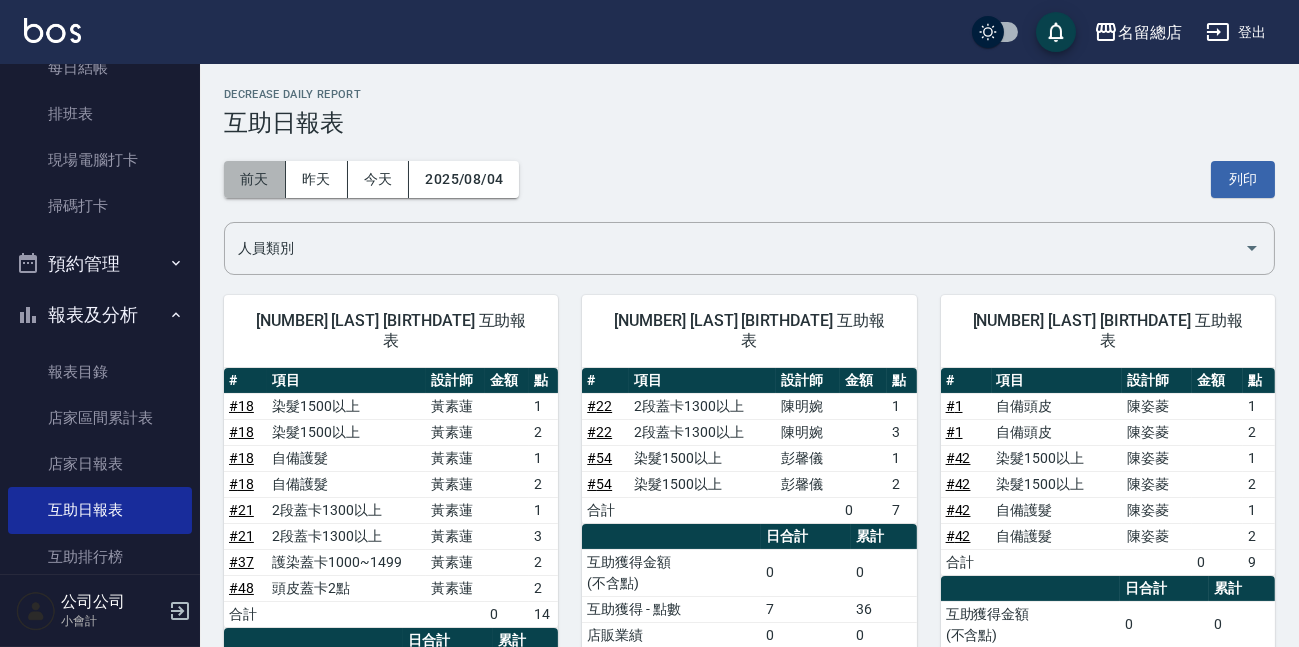 click on "前天" at bounding box center (255, 179) 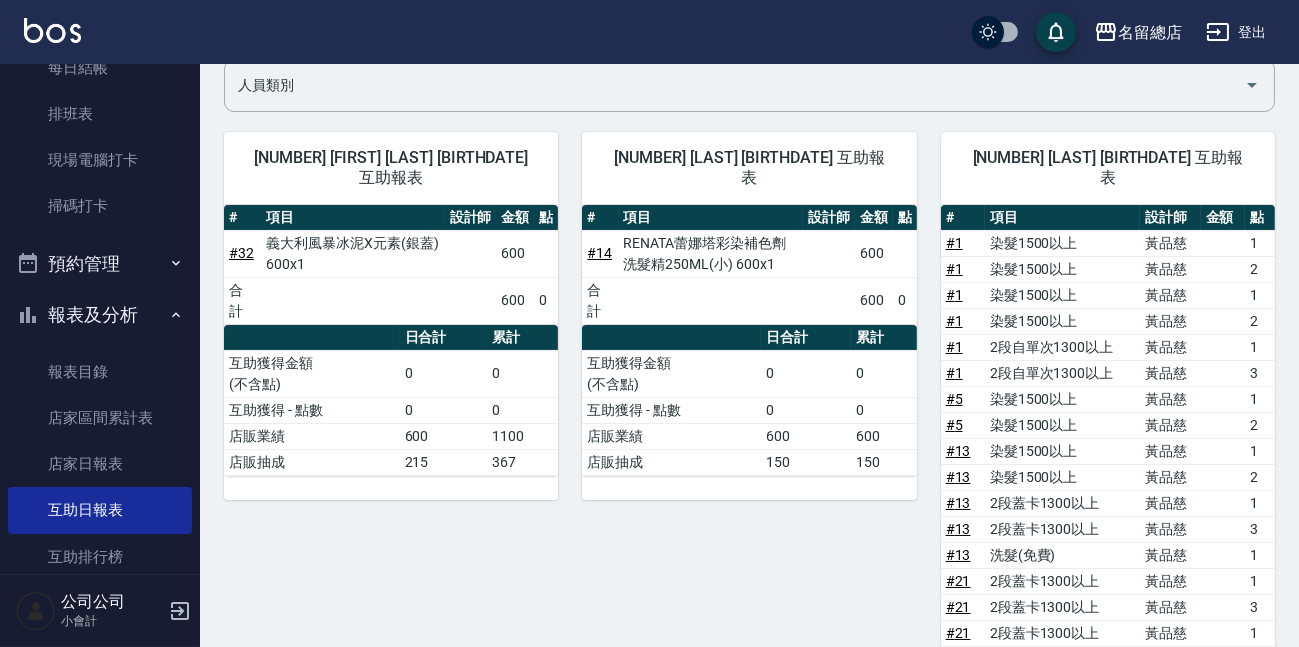 scroll, scrollTop: 0, scrollLeft: 0, axis: both 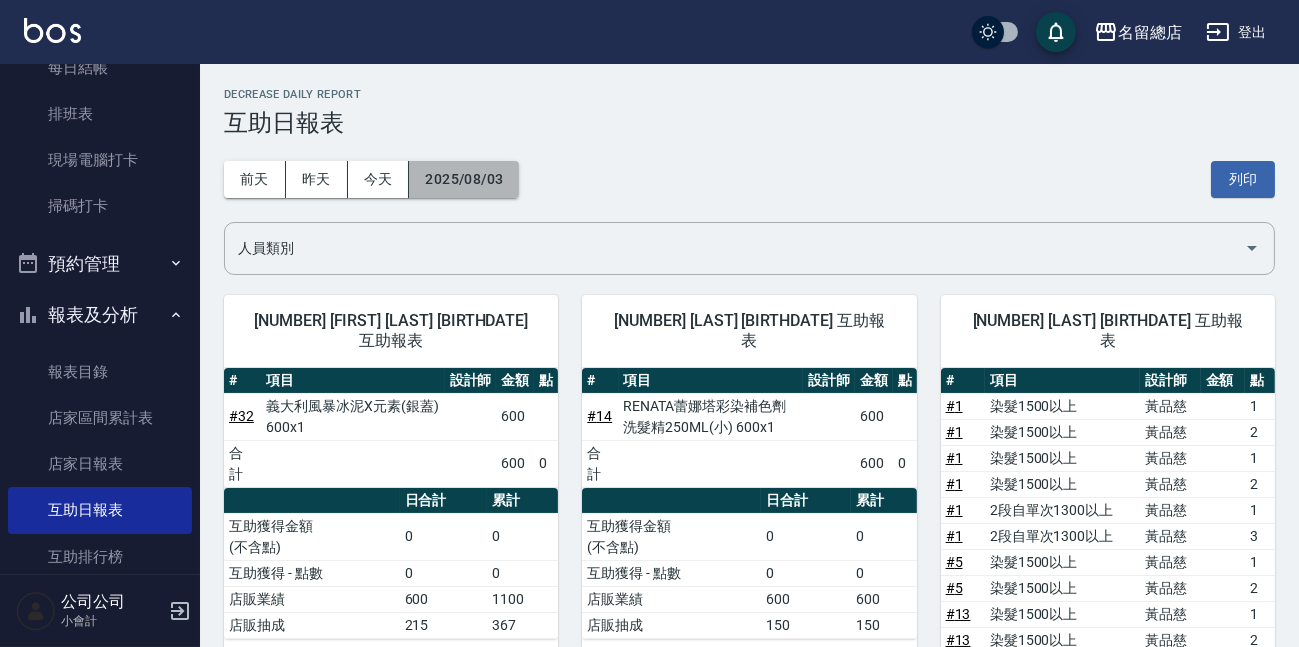 click on "2025/08/03" at bounding box center (464, 179) 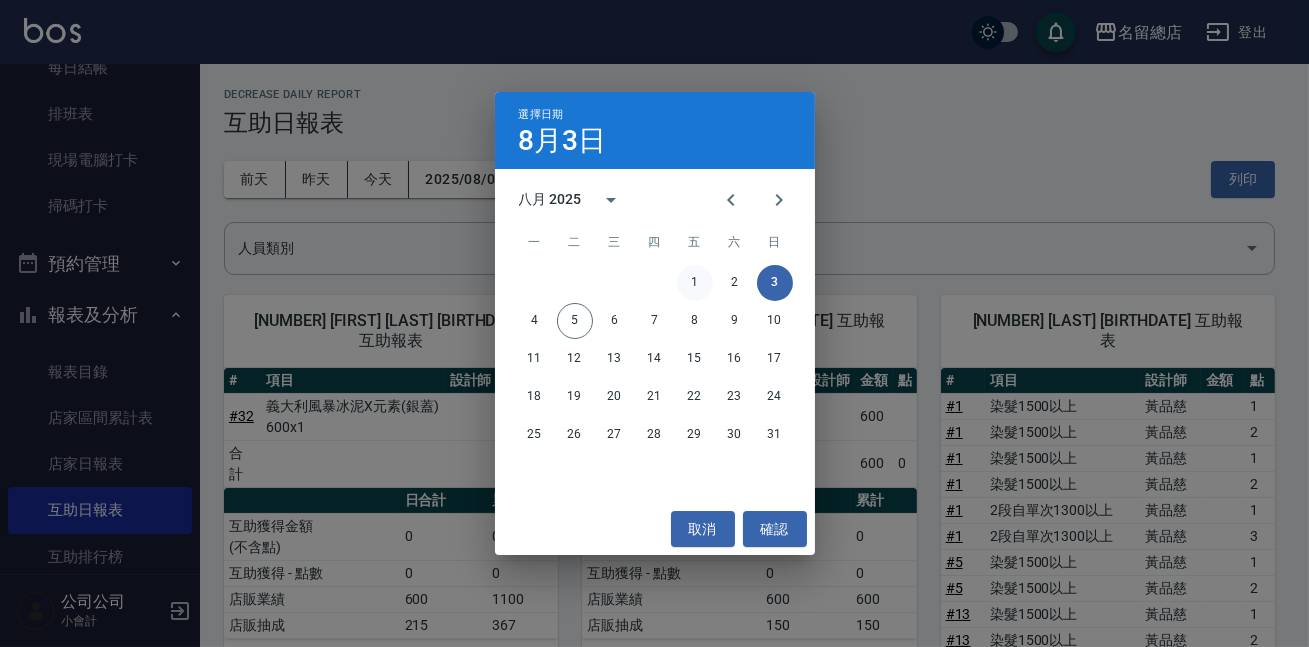 click on "1" at bounding box center [695, 283] 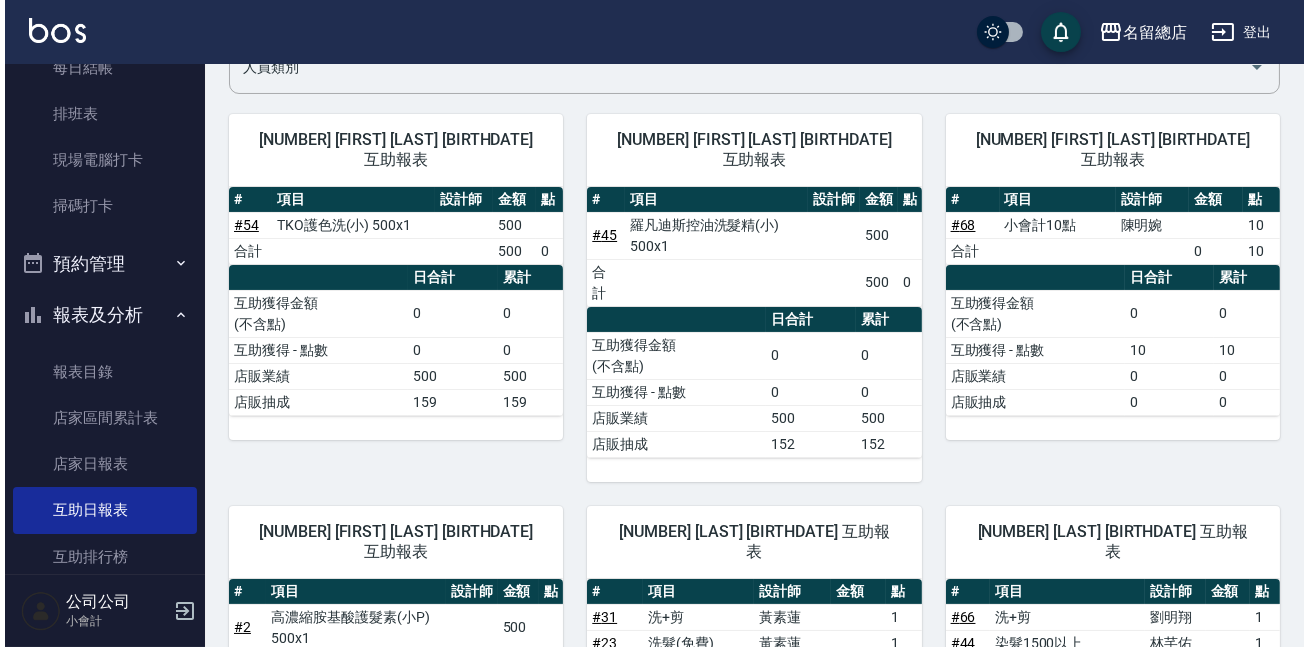 scroll, scrollTop: 0, scrollLeft: 0, axis: both 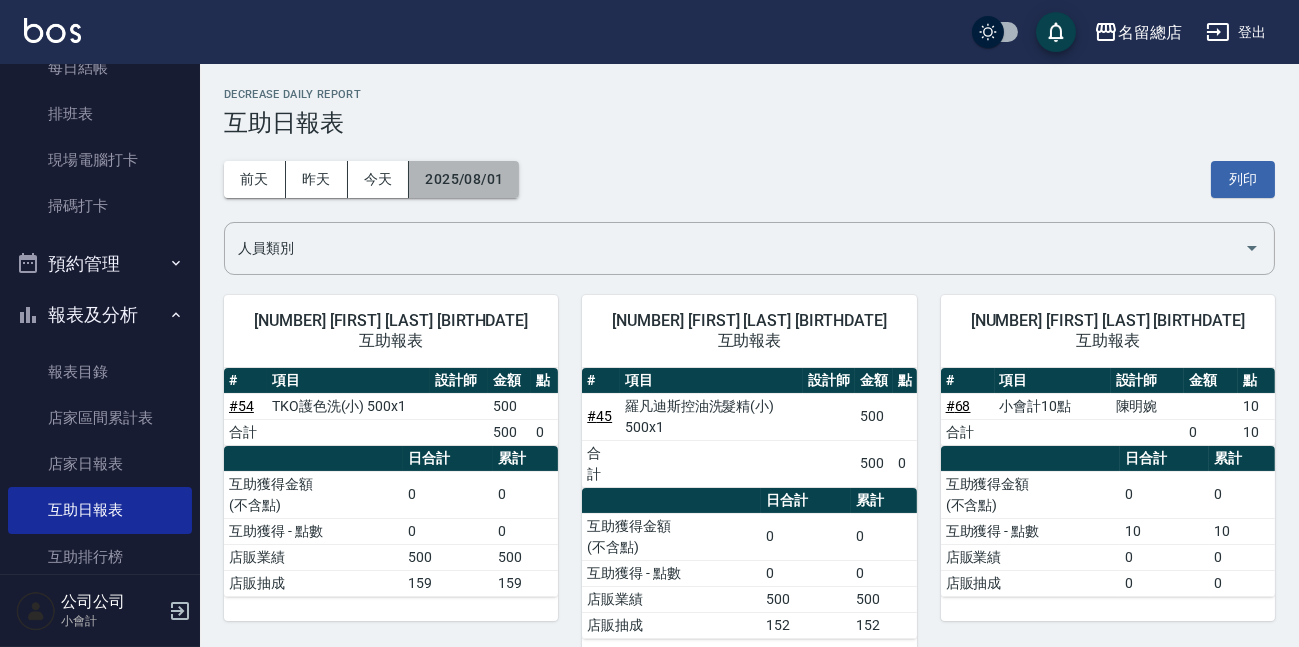 click on "2025/08/01" at bounding box center (464, 179) 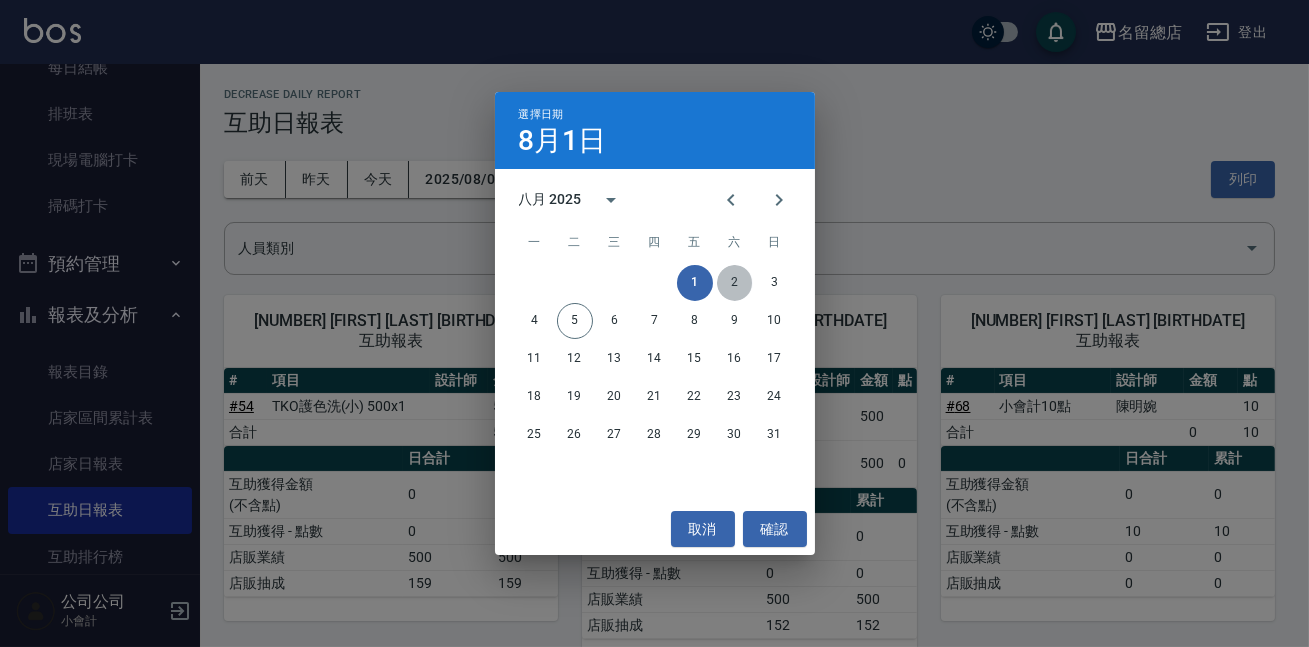 click on "2" at bounding box center (735, 283) 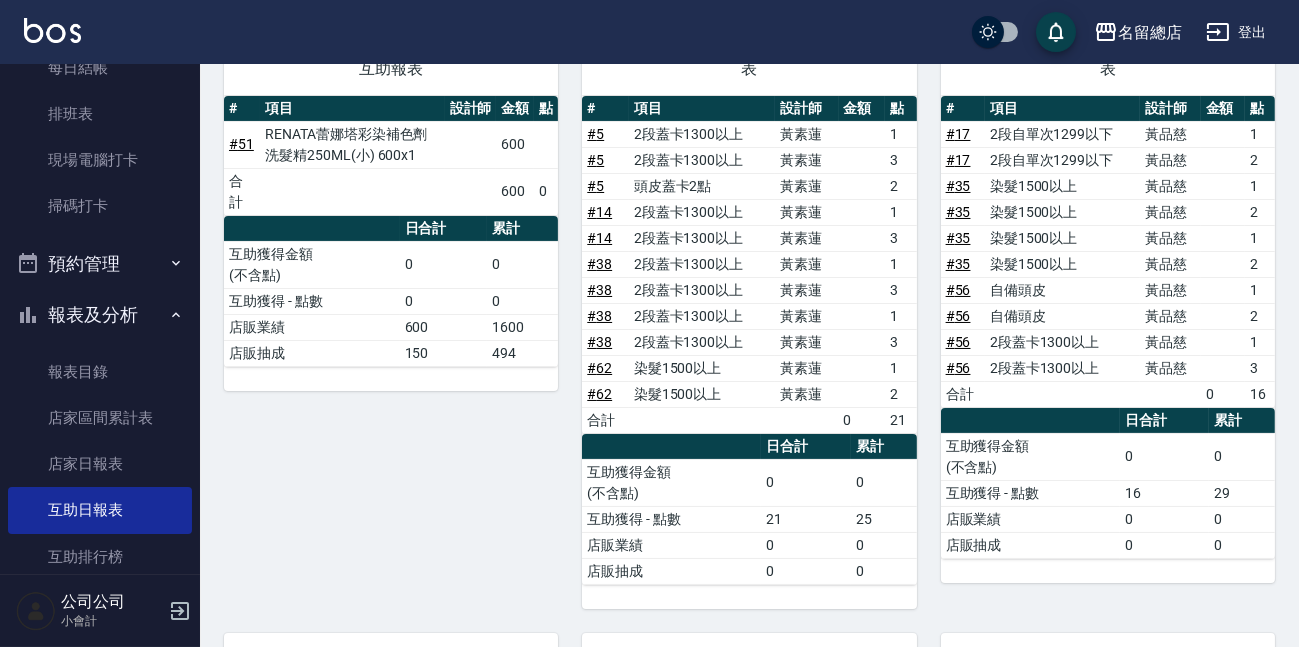 scroll, scrollTop: 0, scrollLeft: 0, axis: both 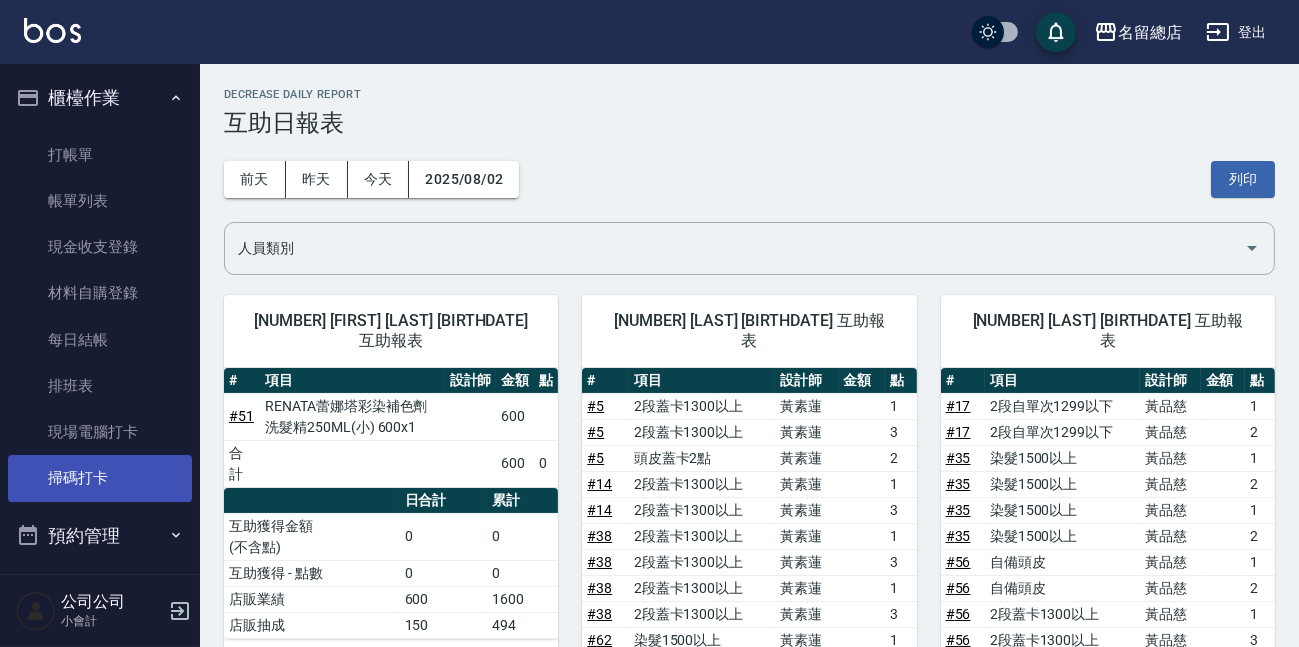 click on "掃碼打卡" at bounding box center [100, 478] 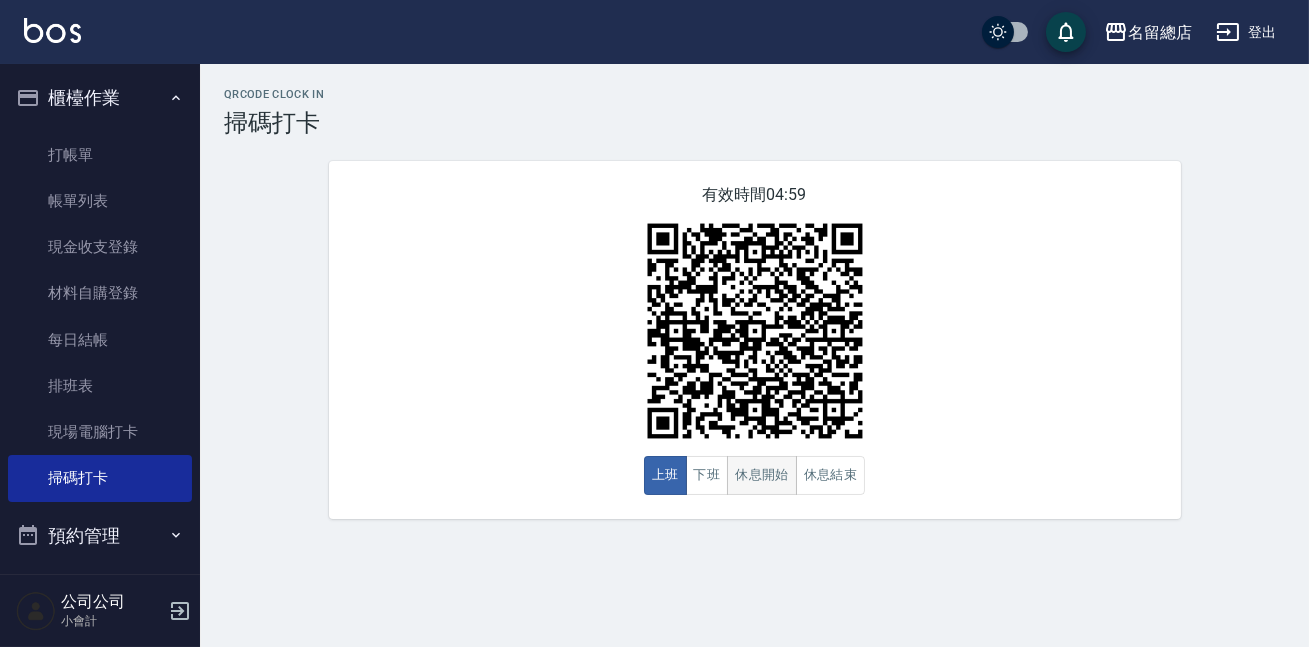 click on "休息開始" at bounding box center (762, 475) 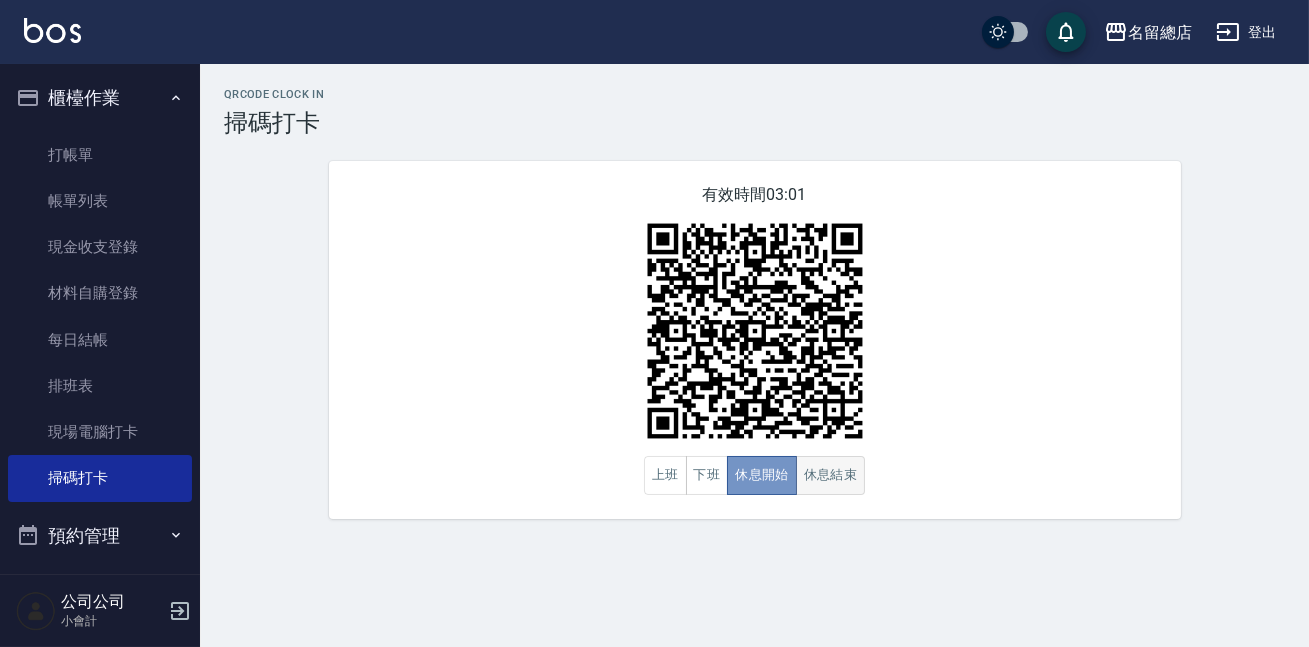drag, startPoint x: 780, startPoint y: 475, endPoint x: 803, endPoint y: 471, distance: 23.345236 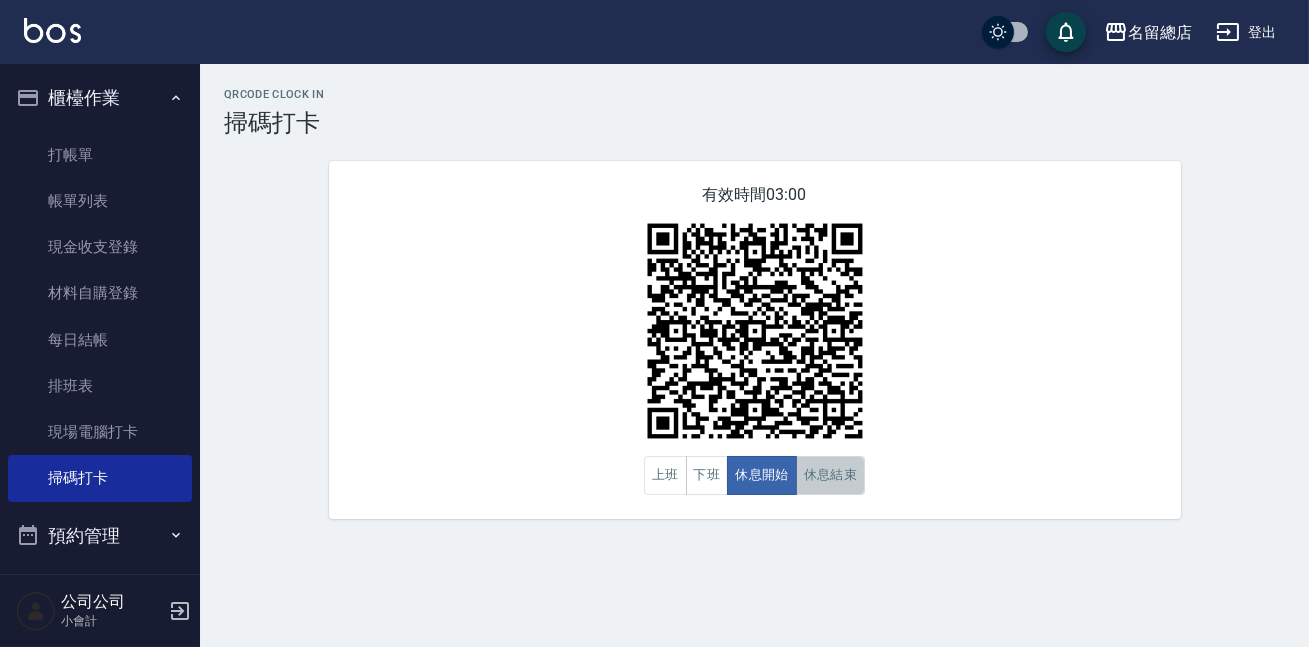 click on "休息結束" at bounding box center [831, 475] 